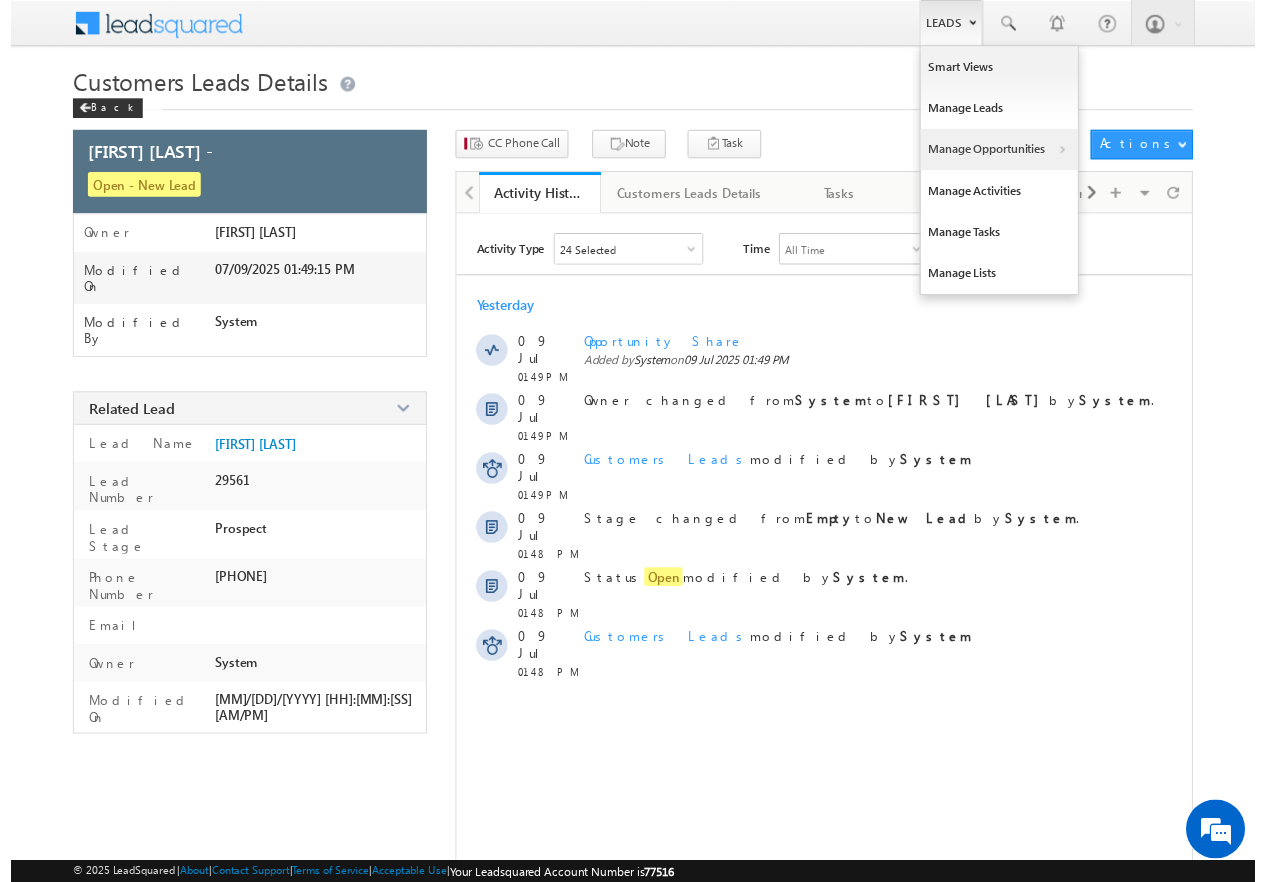 scroll, scrollTop: 0, scrollLeft: 0, axis: both 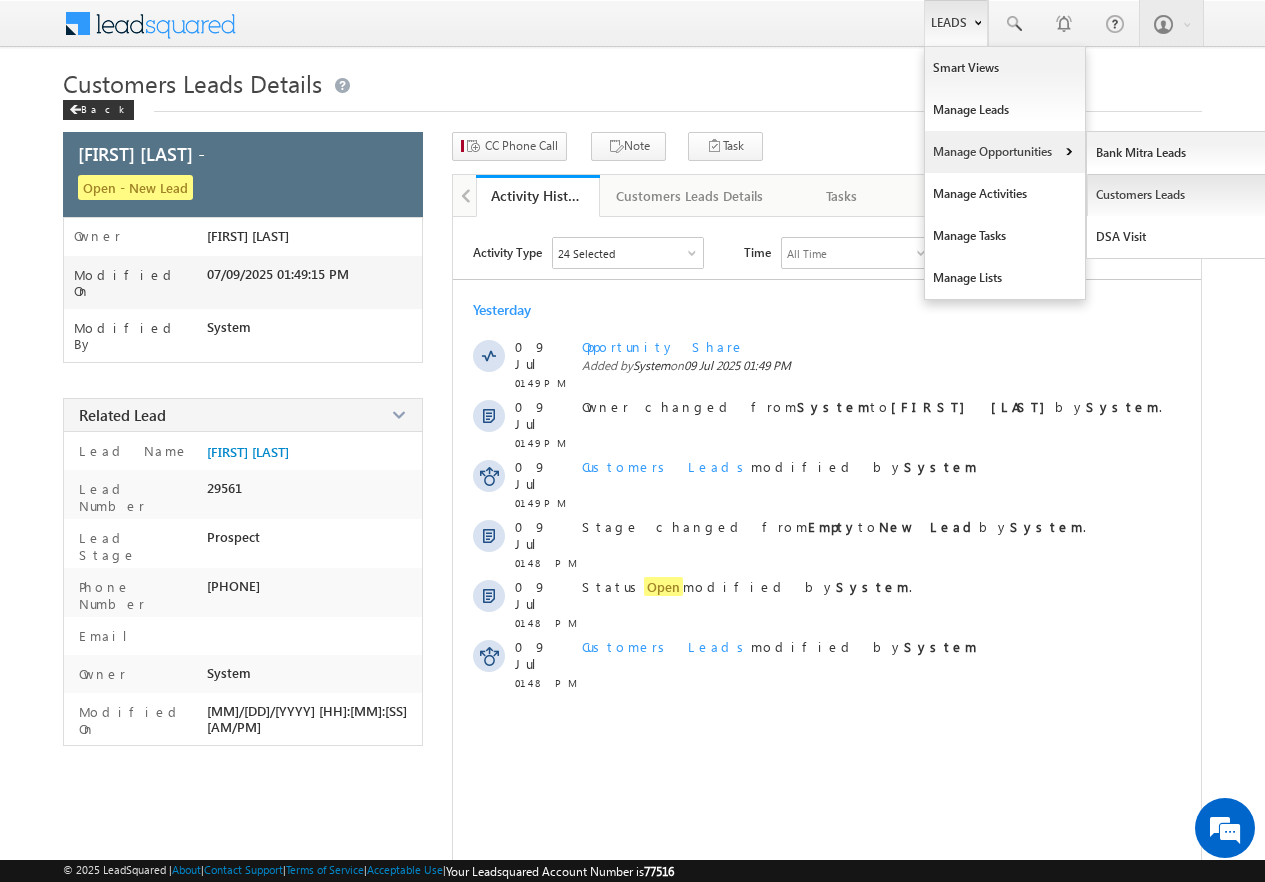 click on "Customers Leads" at bounding box center (1178, 195) 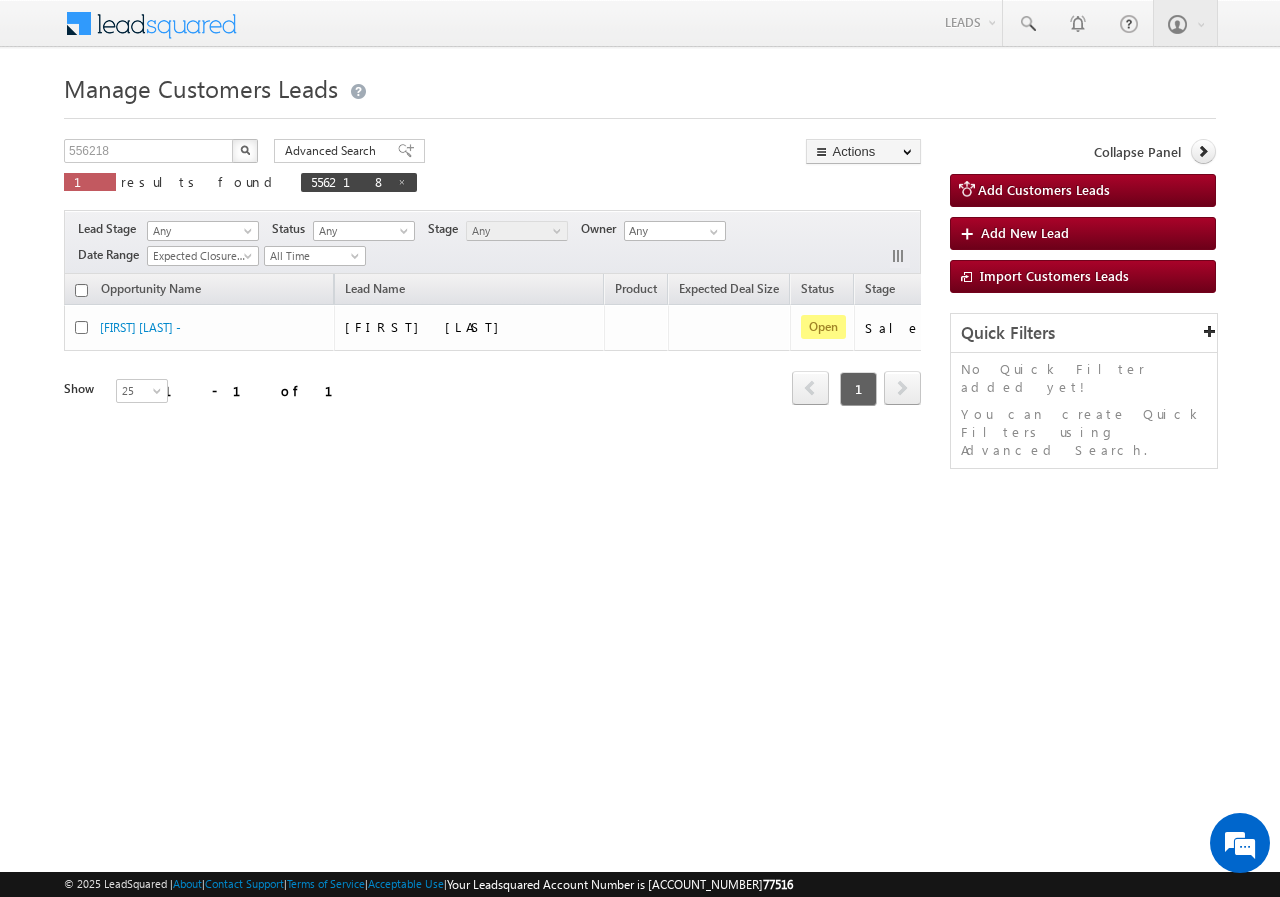 scroll, scrollTop: 0, scrollLeft: 0, axis: both 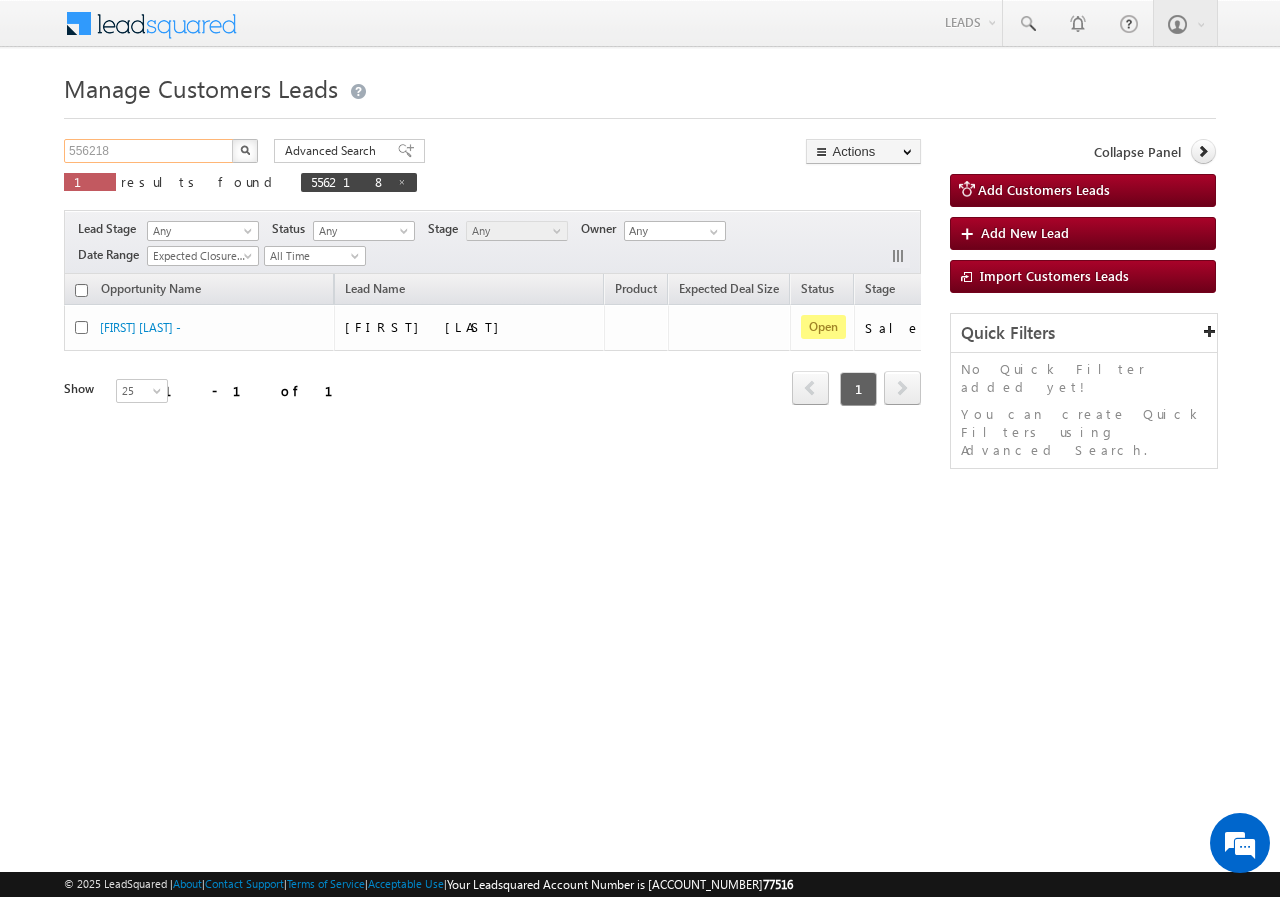 click on "556218" at bounding box center (149, 151) 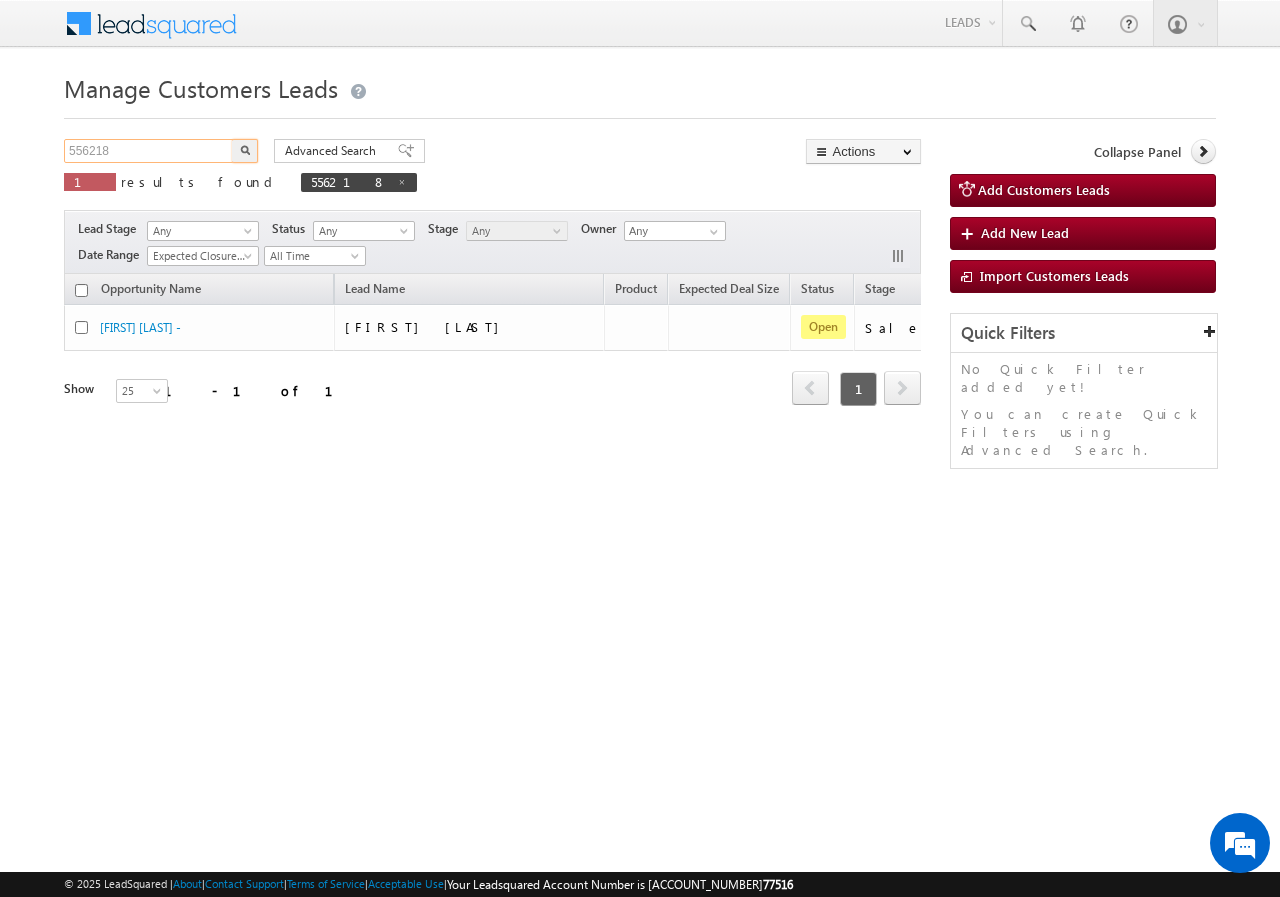 click on "556218" at bounding box center (149, 151) 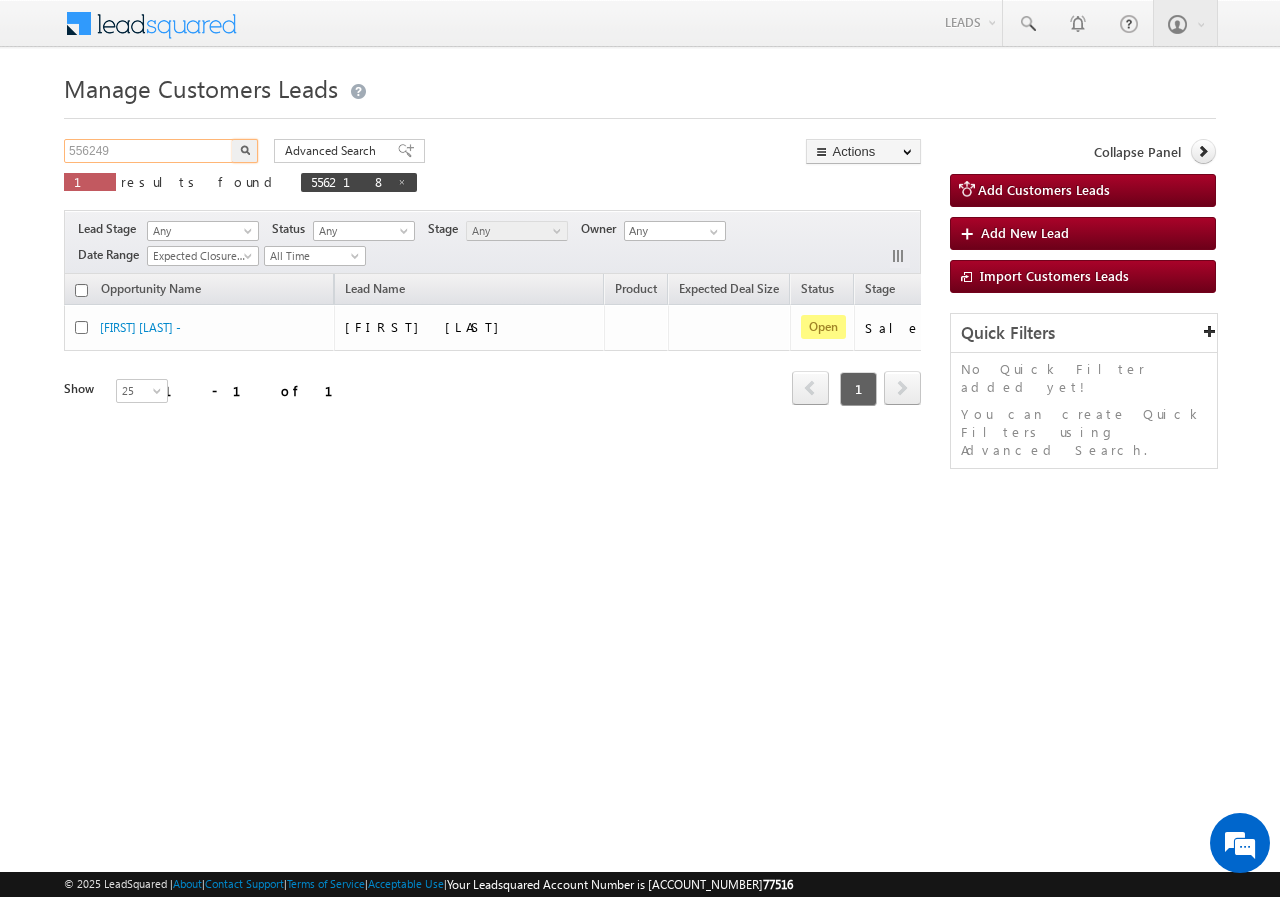 type on "556249" 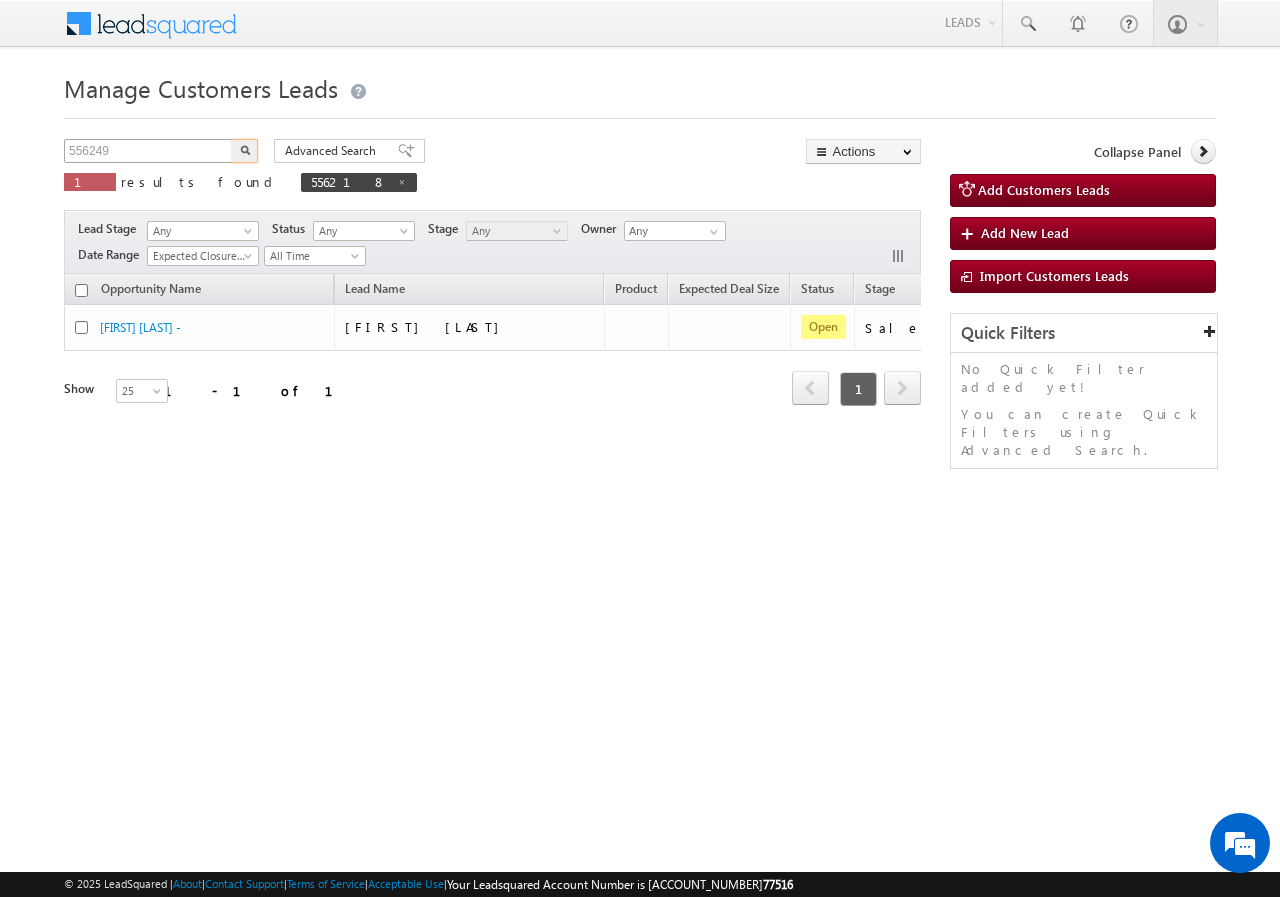 click at bounding box center (245, 151) 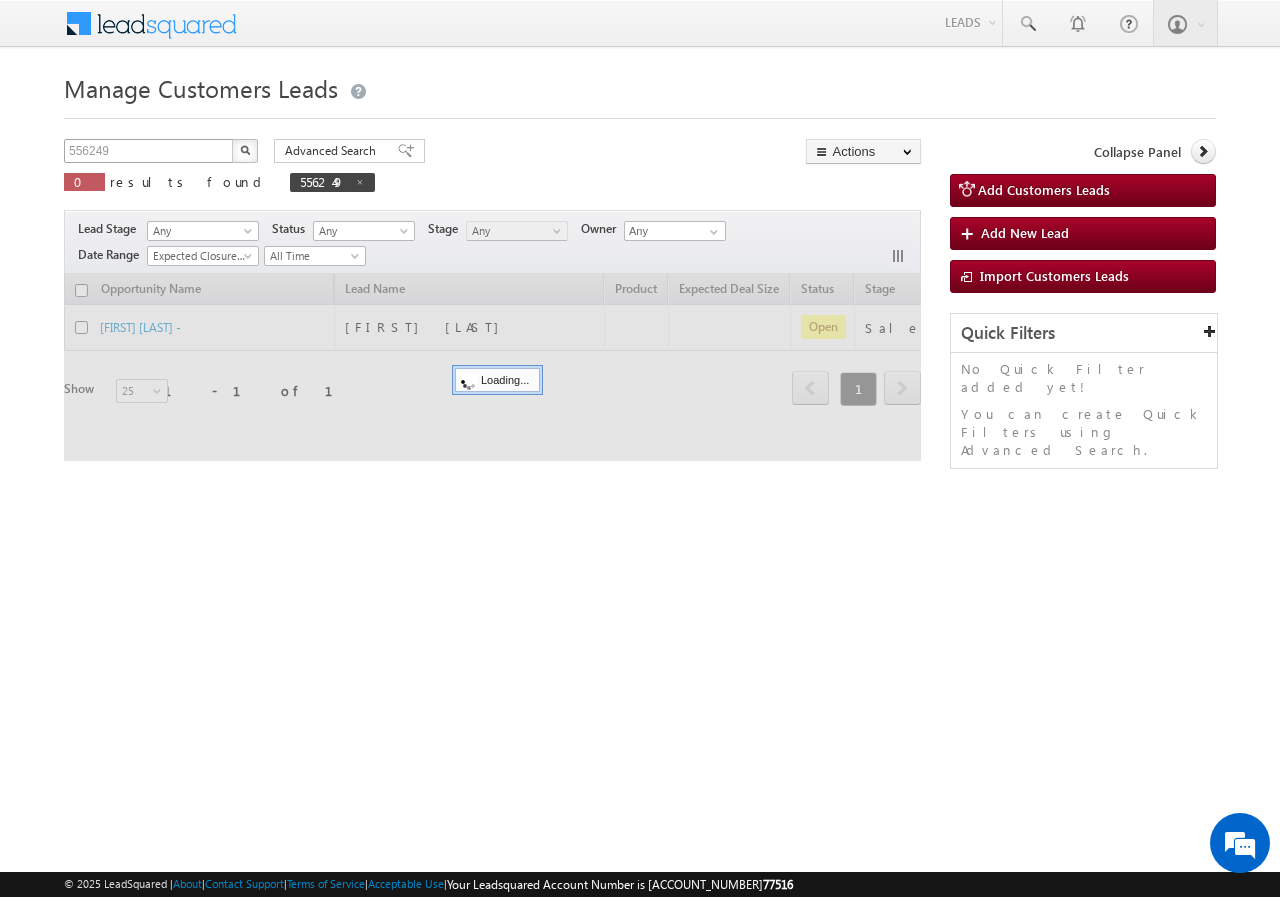 type 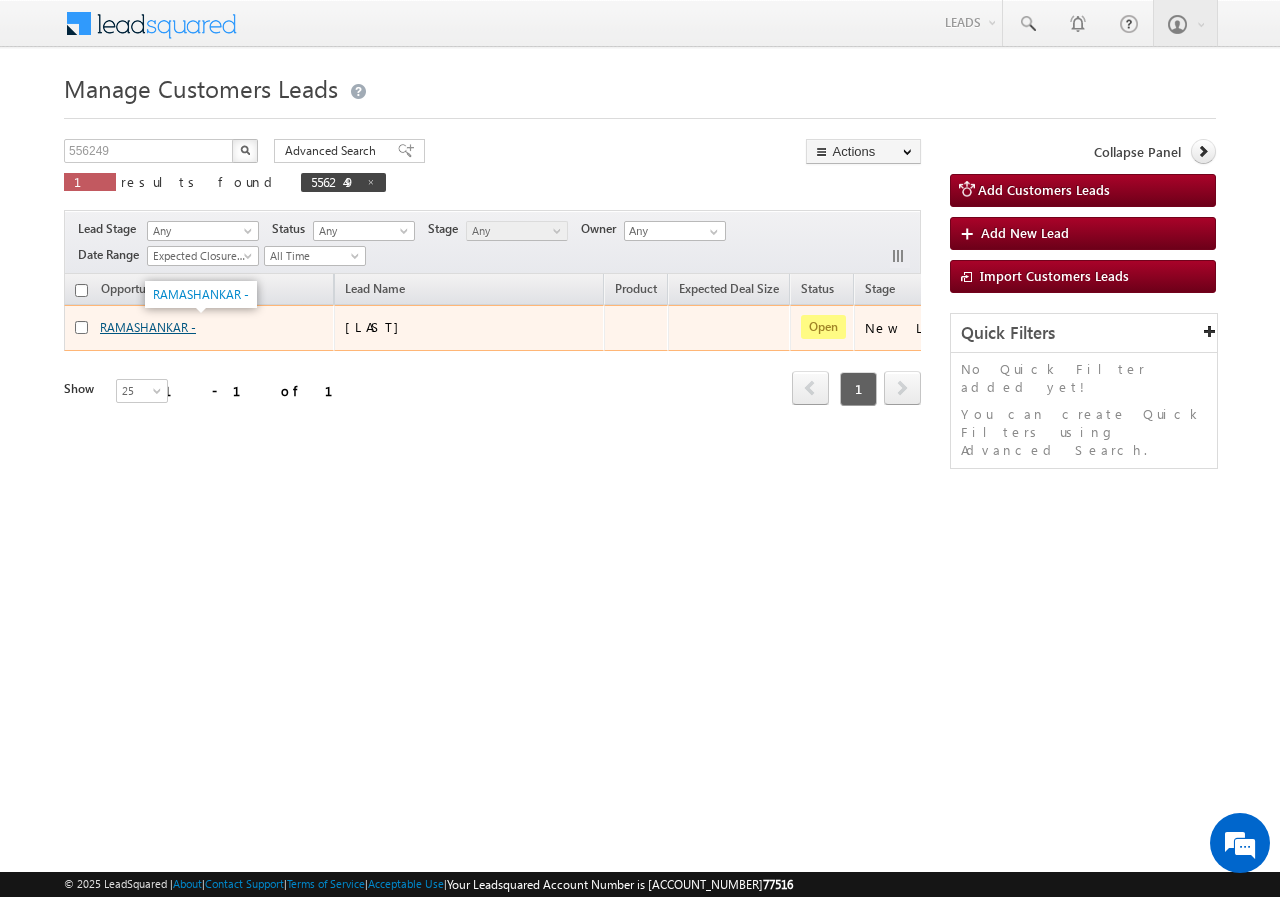 click on "RAMASHANKAR  -" at bounding box center (148, 327) 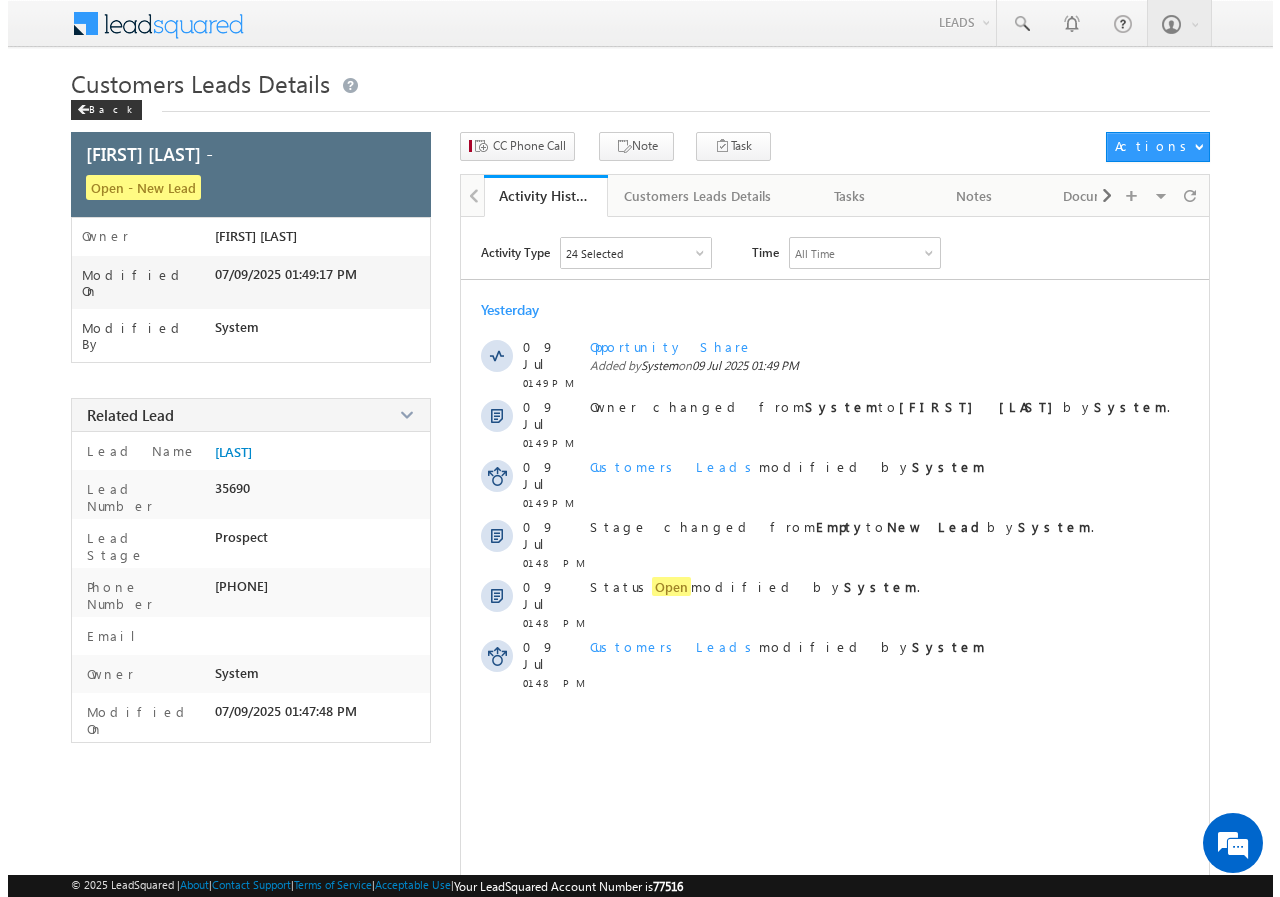scroll, scrollTop: 0, scrollLeft: 0, axis: both 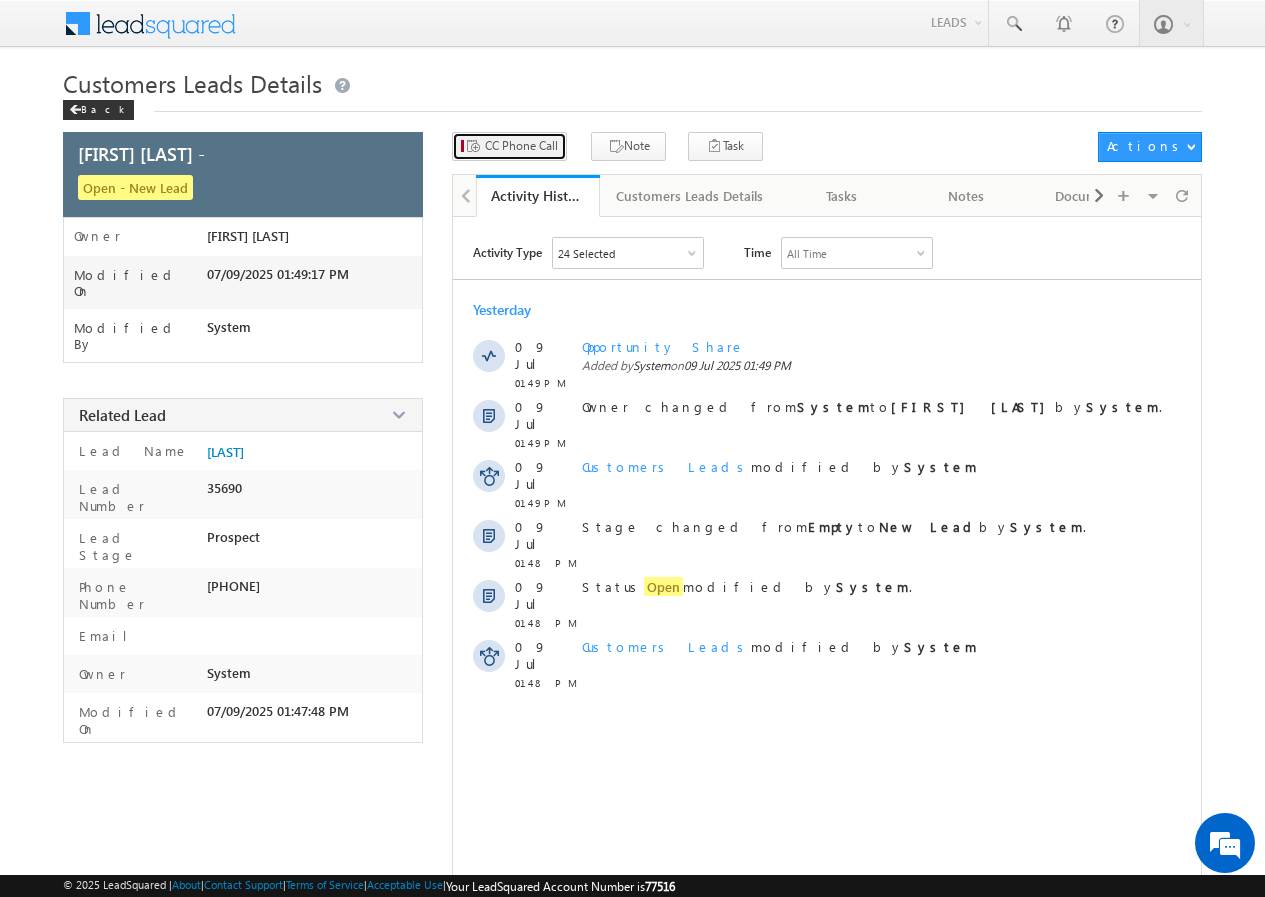 click on "CC Phone Call" at bounding box center [521, 146] 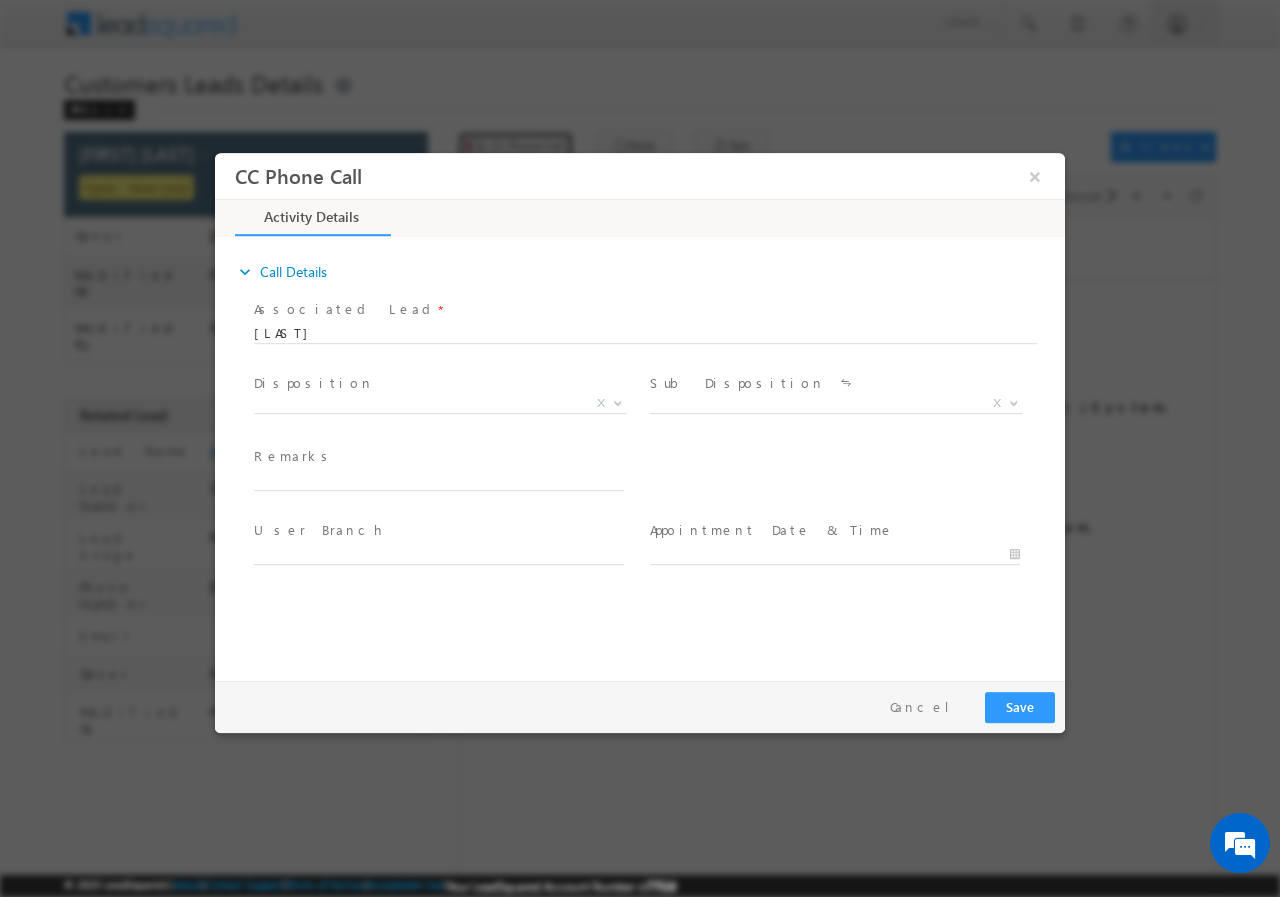 scroll, scrollTop: 0, scrollLeft: 0, axis: both 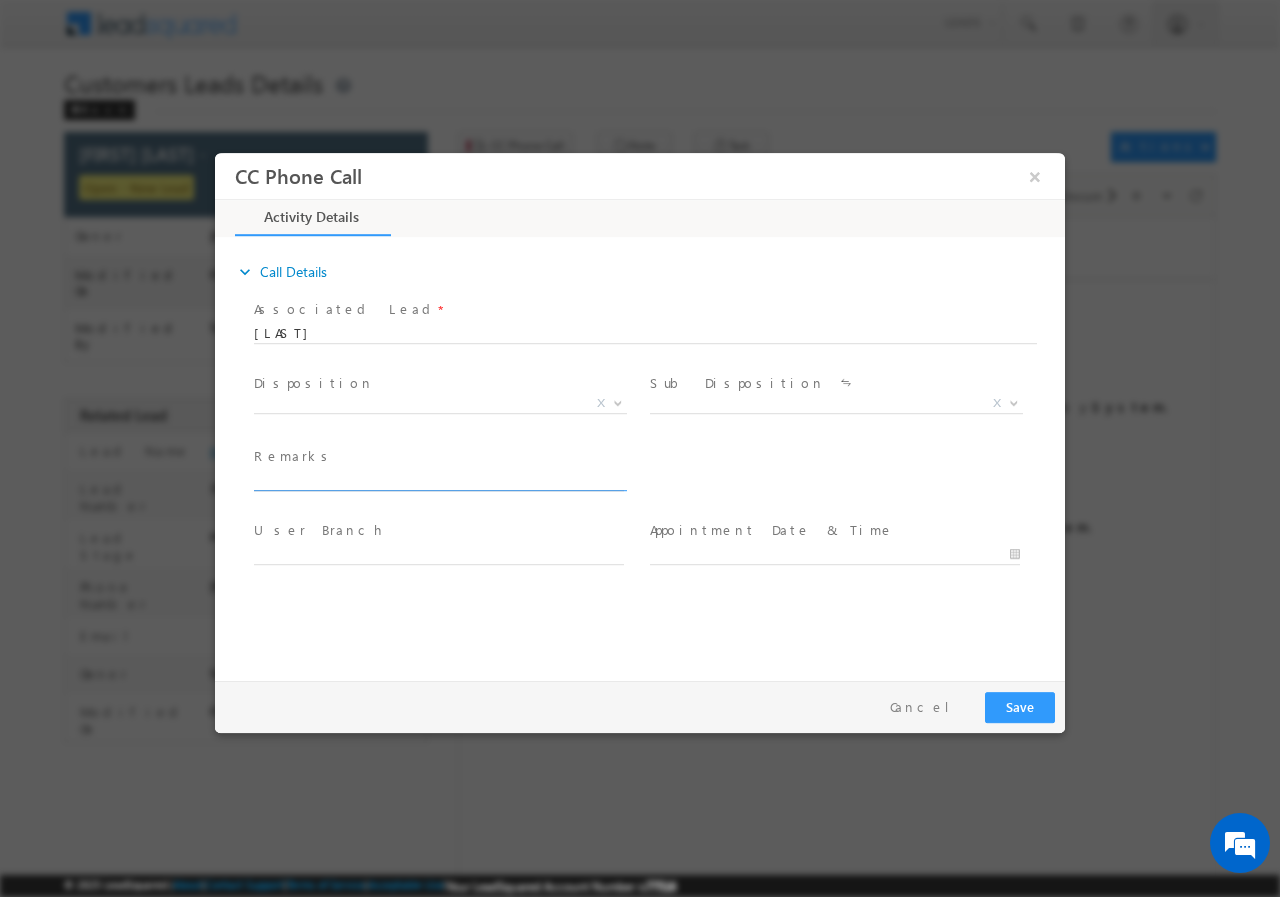 click at bounding box center (439, 480) 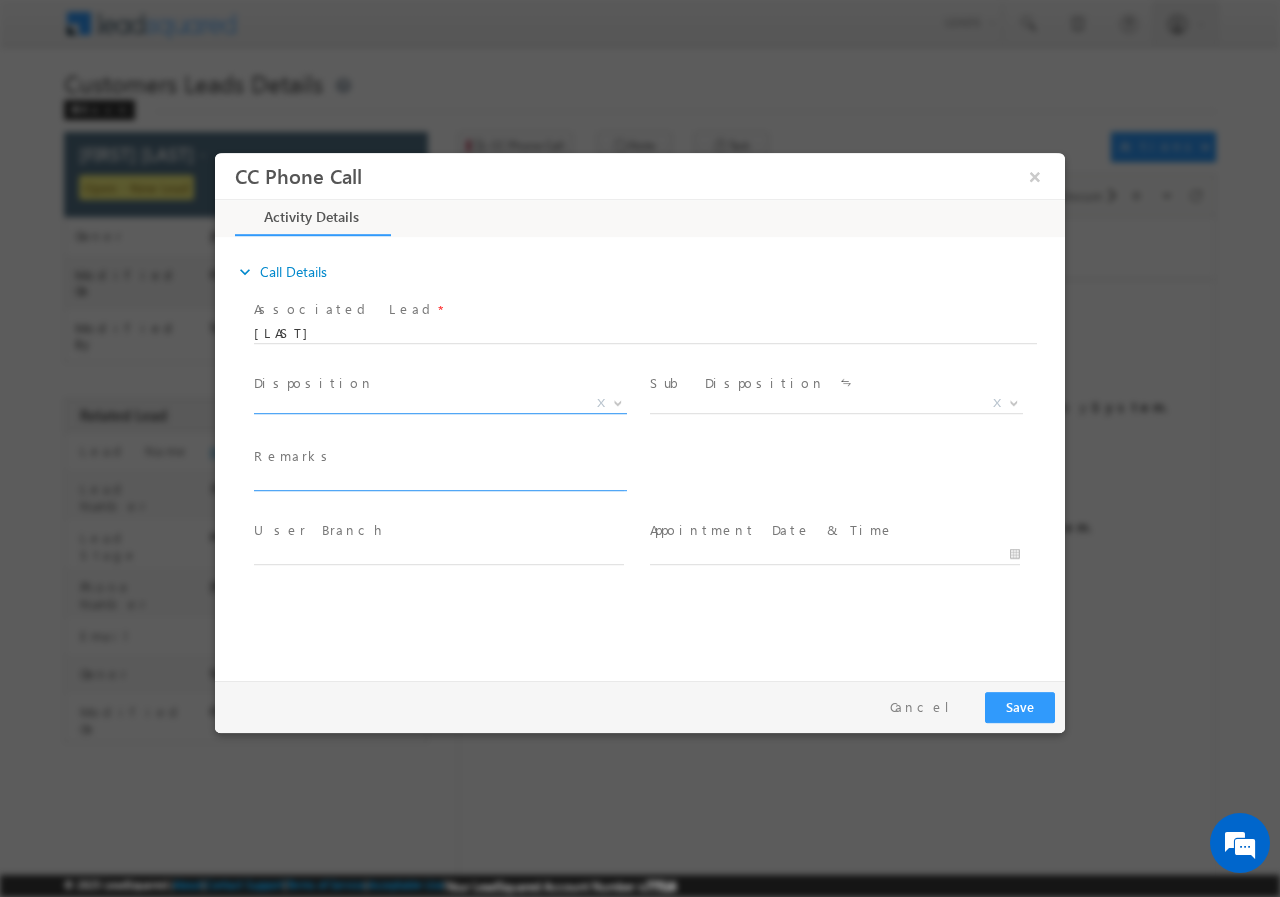 click on "X" at bounding box center (440, 403) 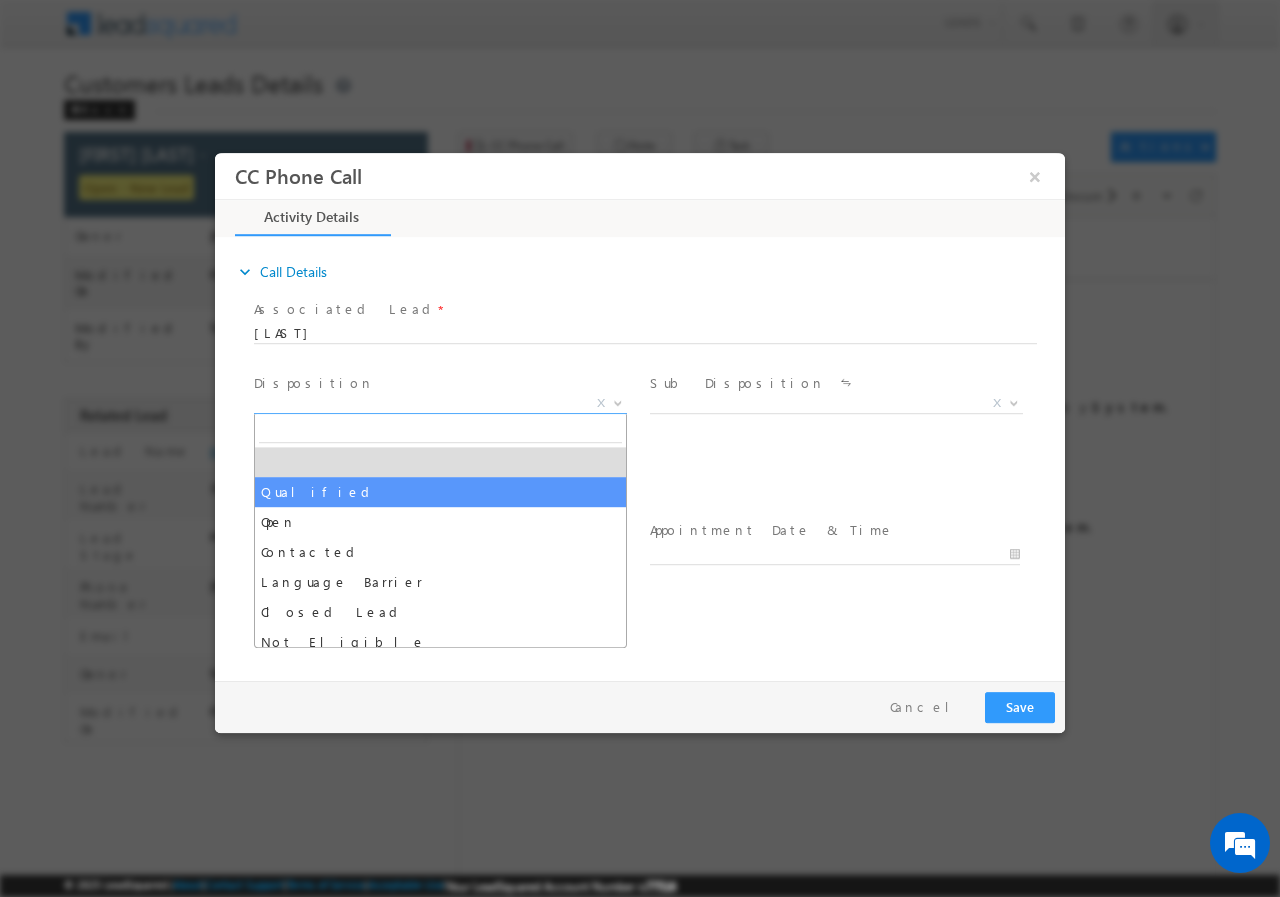 drag, startPoint x: 320, startPoint y: 495, endPoint x: 581, endPoint y: 438, distance: 267.15164 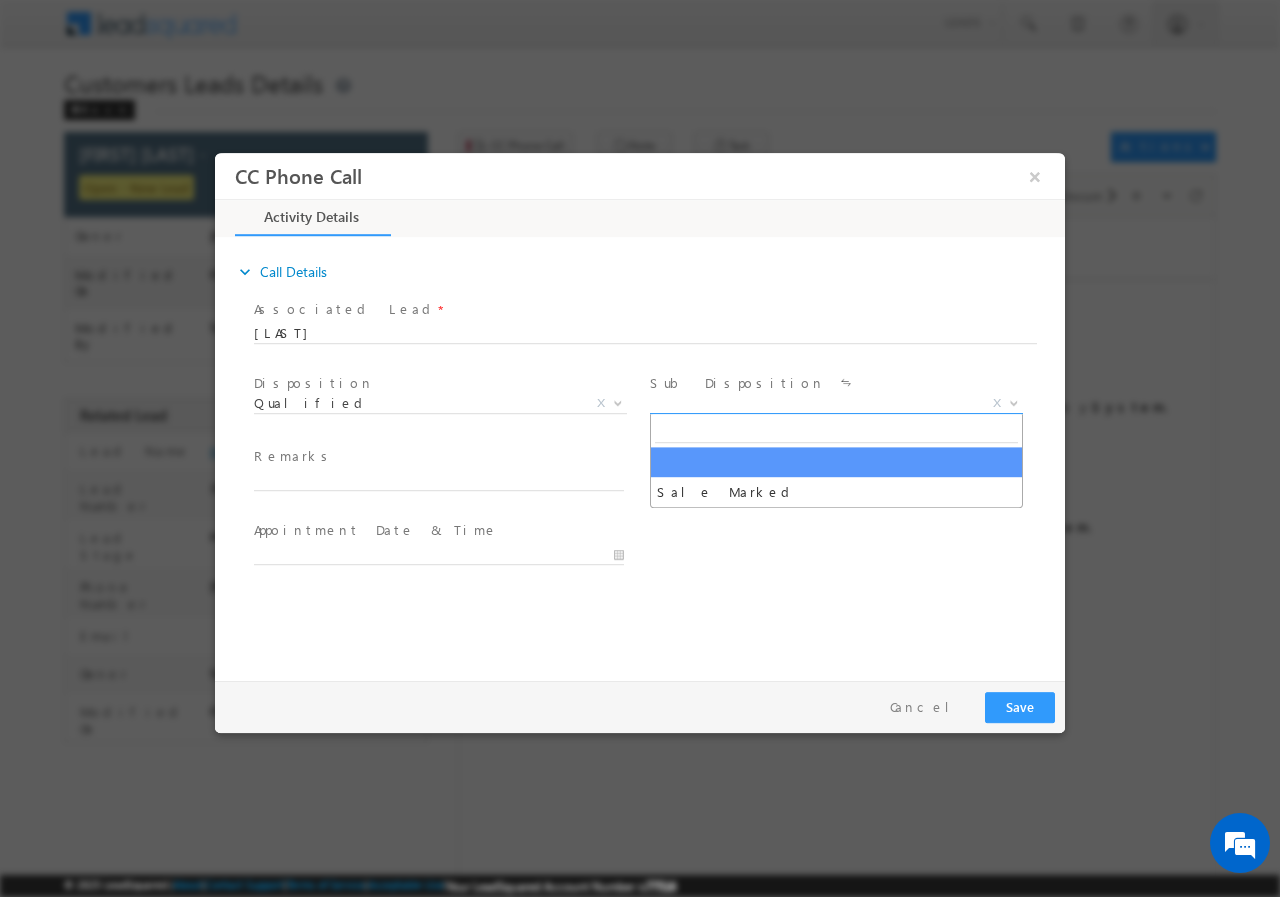 click on "X" at bounding box center (836, 403) 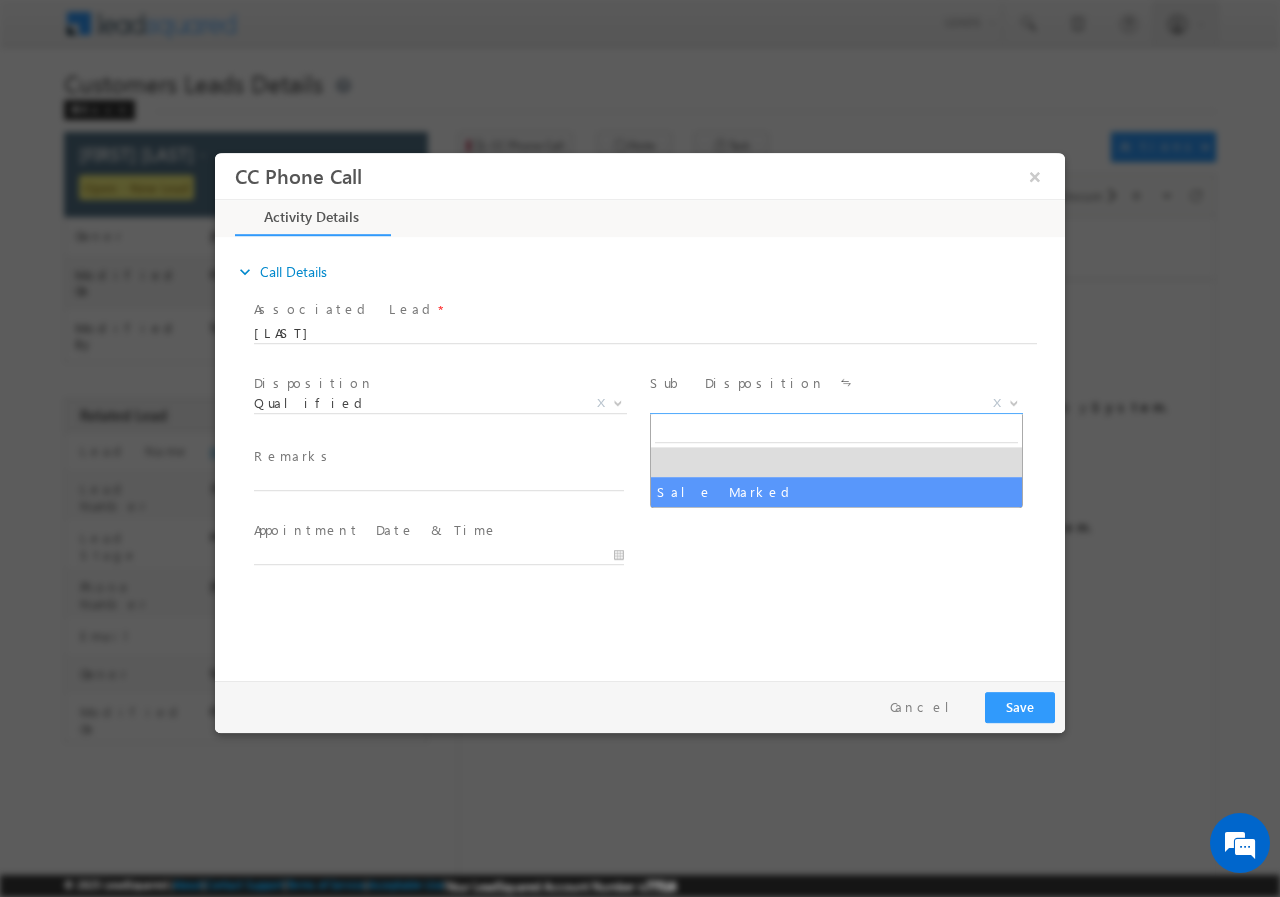 select on "Sale Marked" 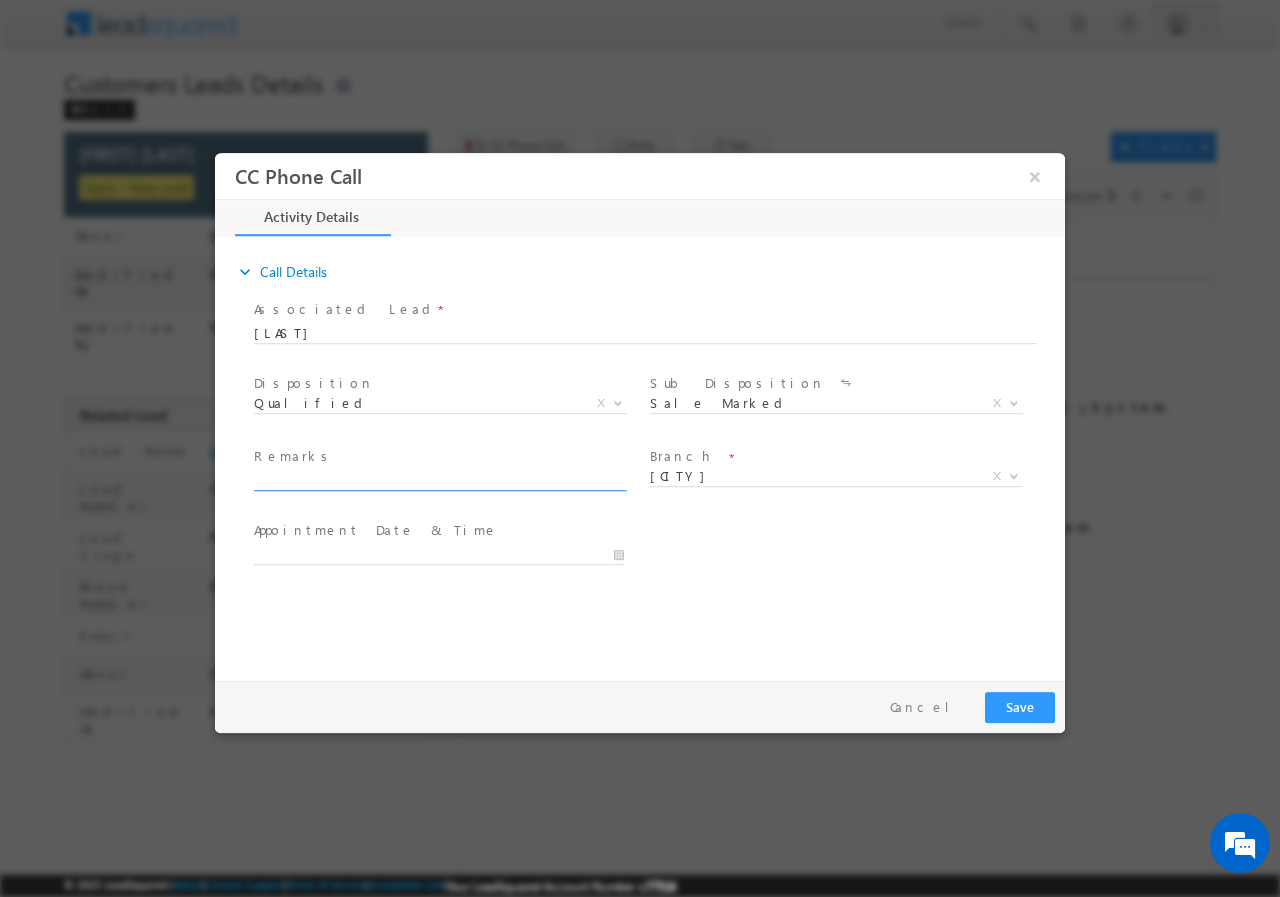 click at bounding box center (439, 480) 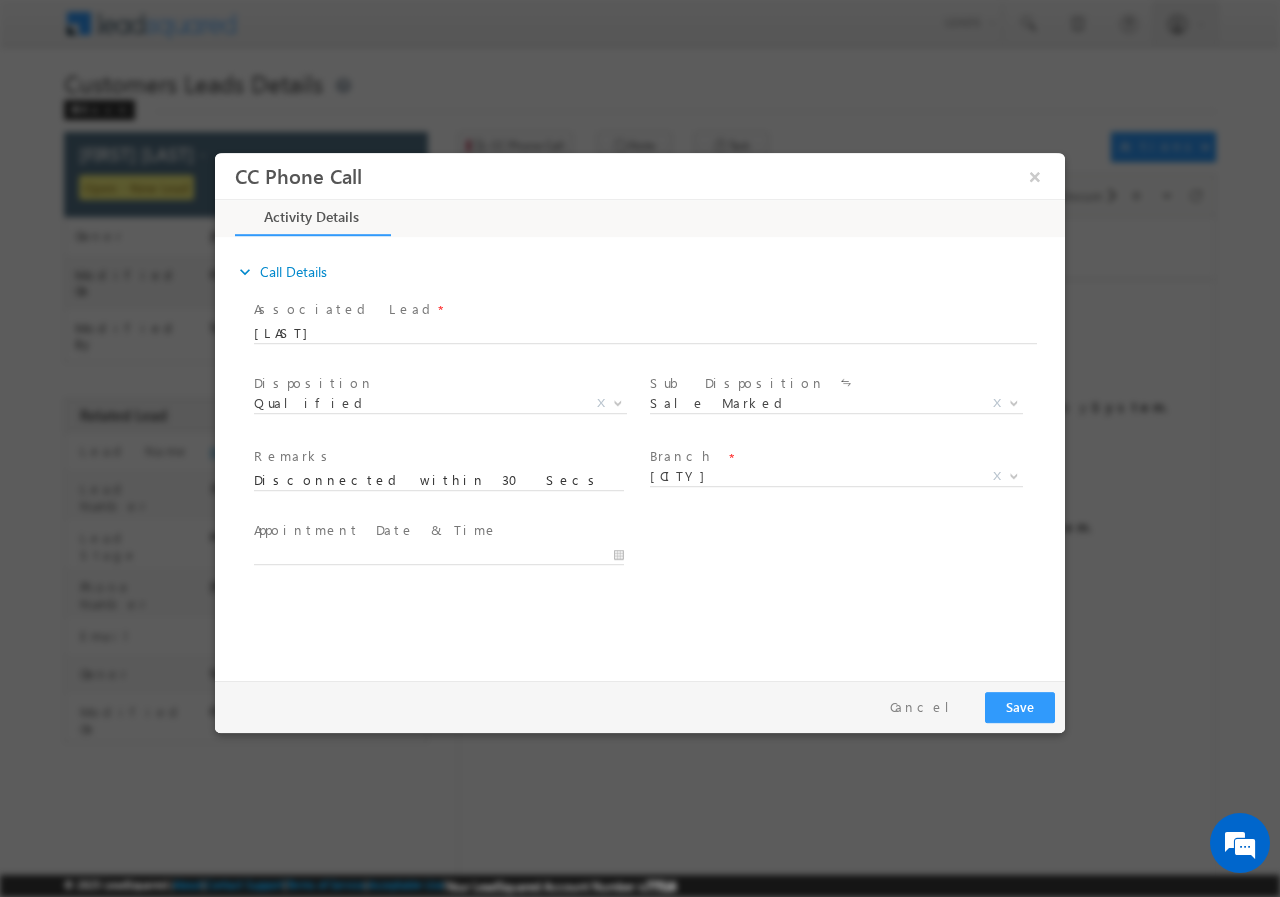 click at bounding box center [441, 489] 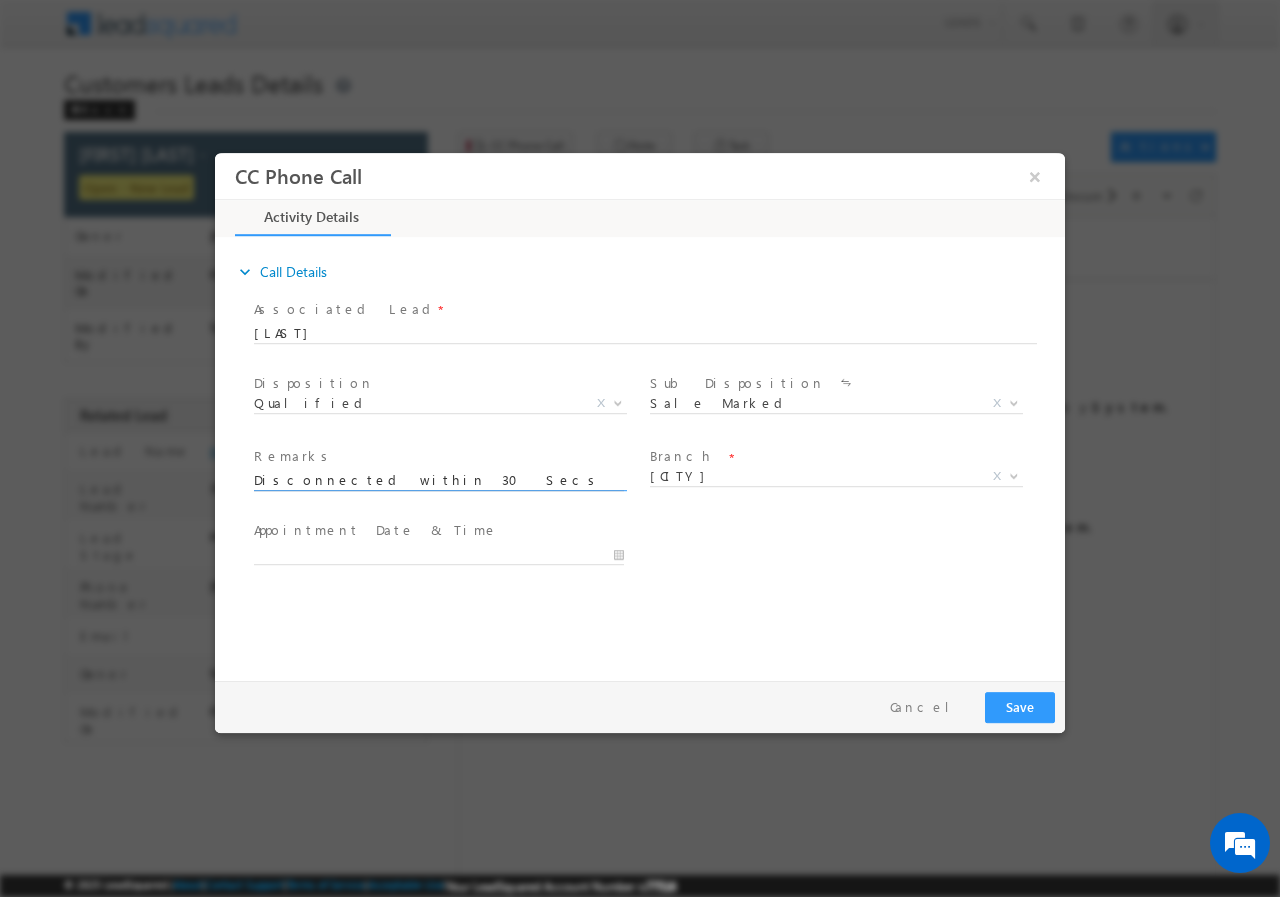 click on "Disconnected within 30 Secs" at bounding box center [439, 480] 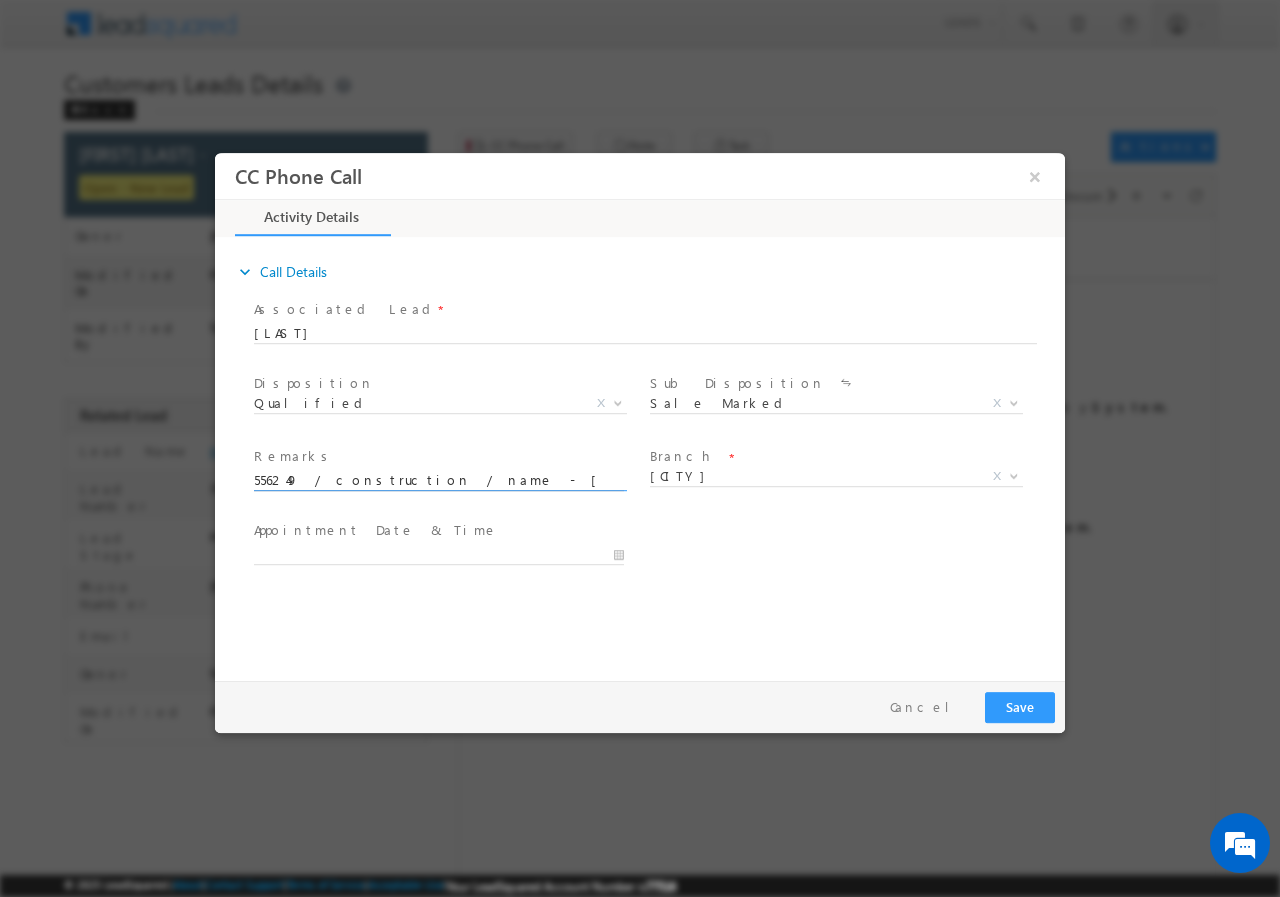 scroll, scrollTop: 0, scrollLeft: 846, axis: horizontal 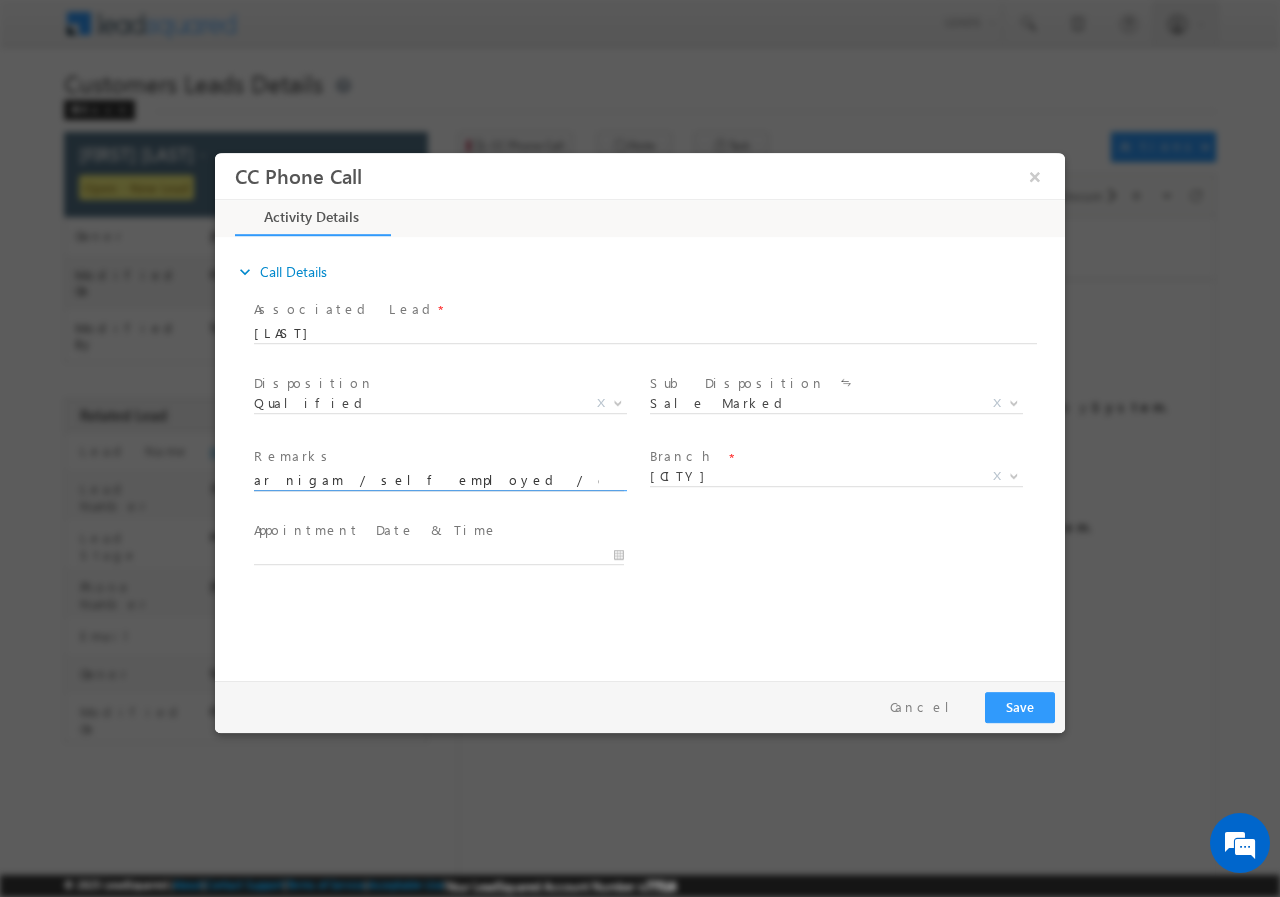 type on "556249 / construction / name - [FIRST] [LAST] / LV - 7lac / registry / nagar nigam / self employed / daughter [FIRST] - beauty palour - income - 10k/ construction work - 20k / add - Gwarigaom gomati nagar" 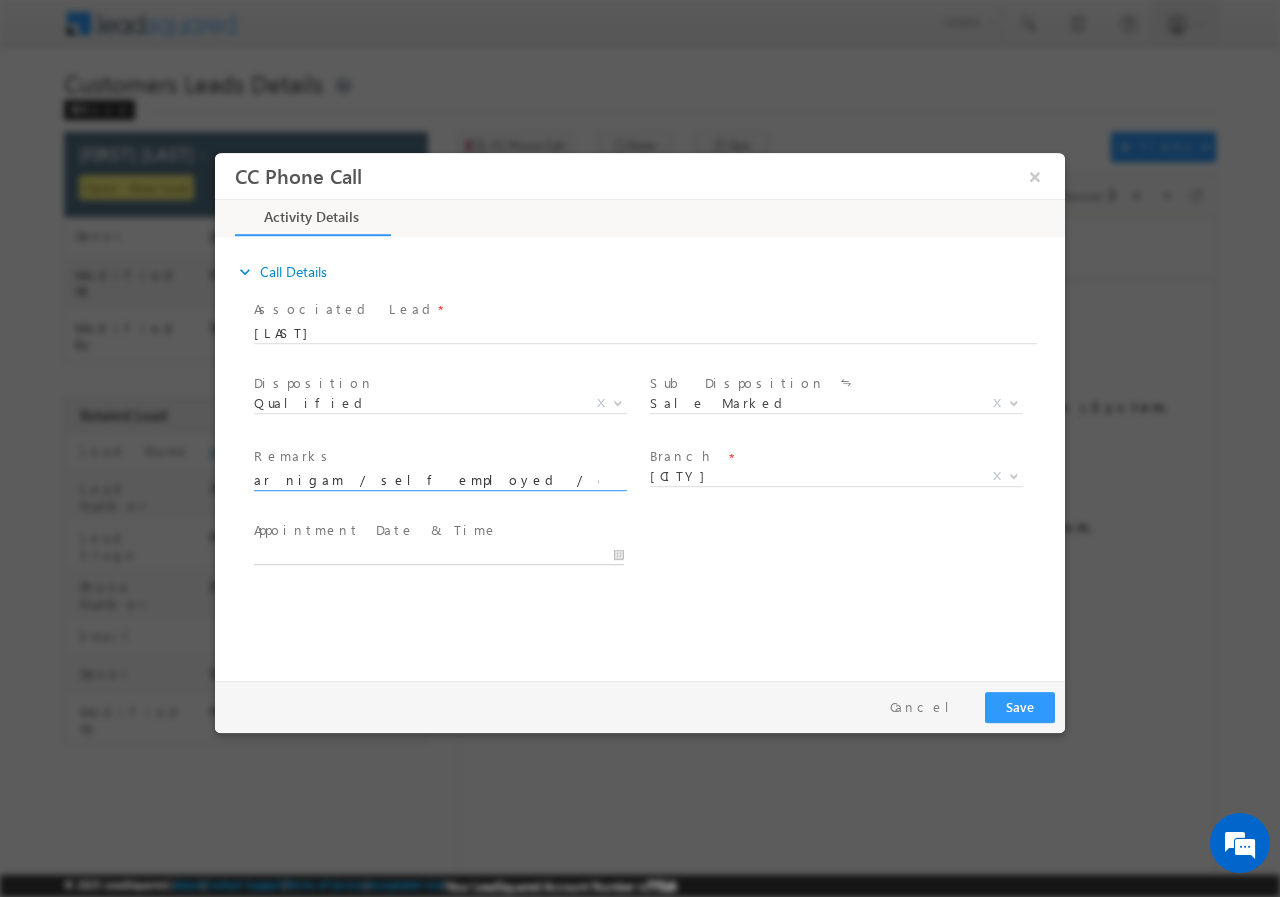 drag, startPoint x: 512, startPoint y: 476, endPoint x: 504, endPoint y: 542, distance: 66.48308 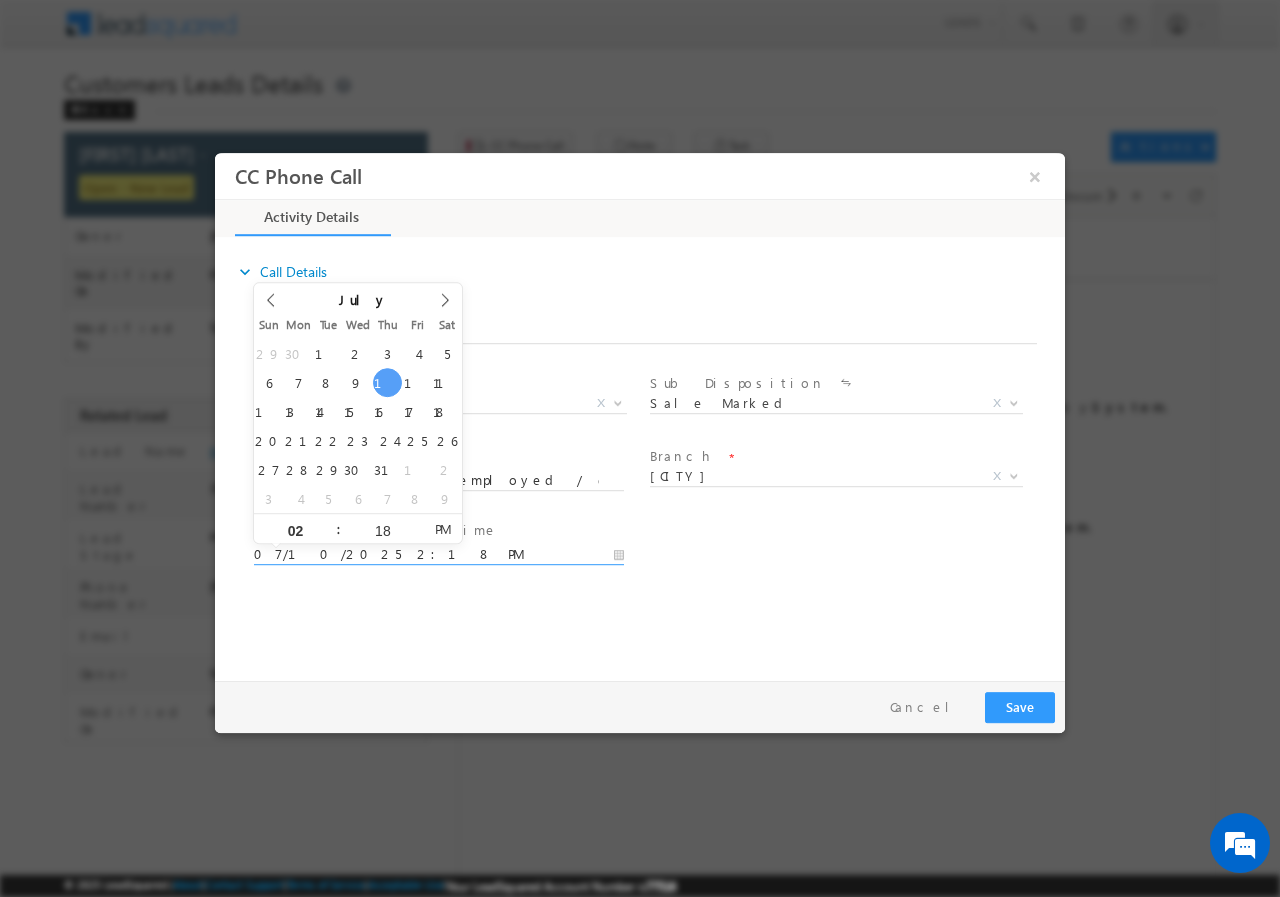 scroll, scrollTop: 0, scrollLeft: 0, axis: both 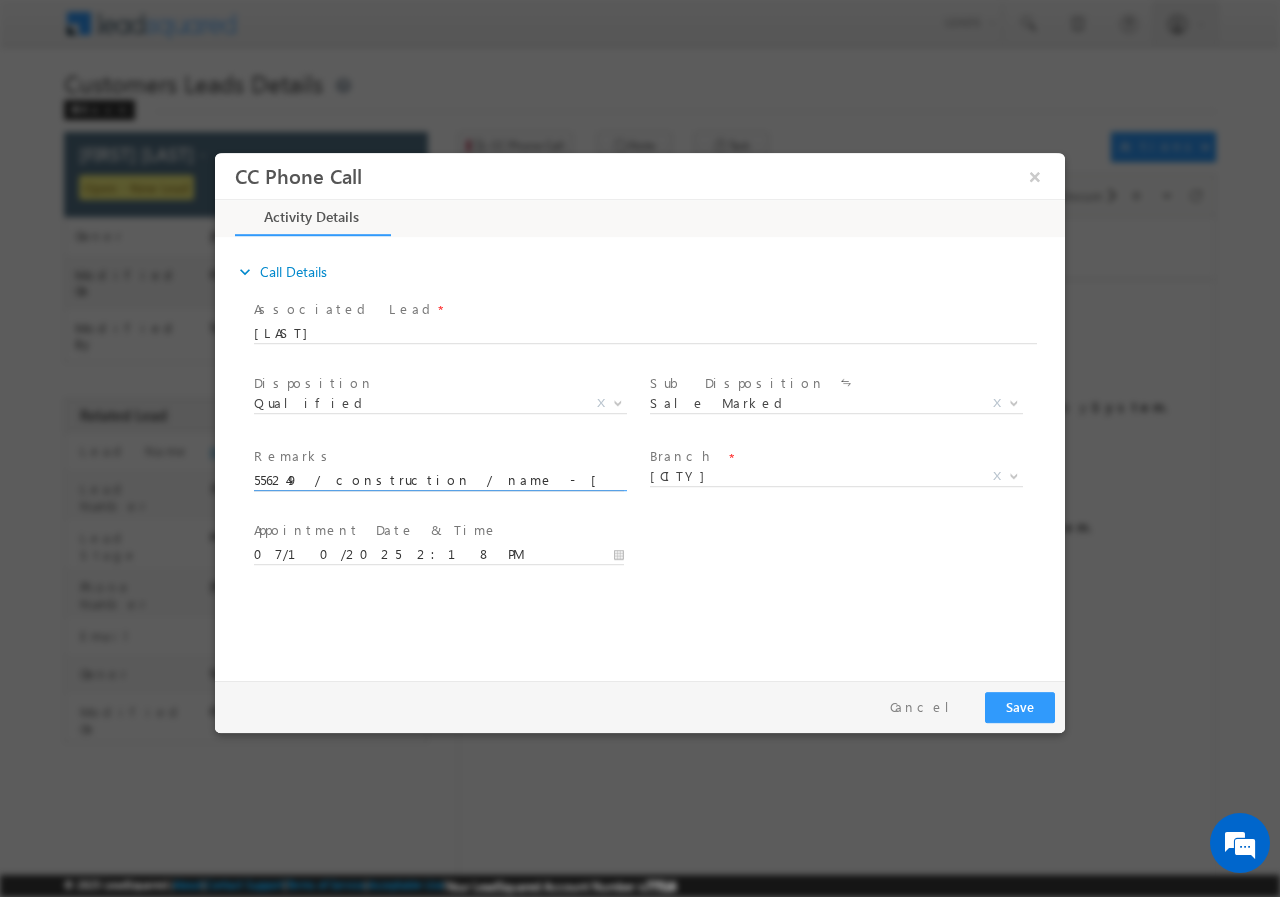 click on "556249 / construction / name - [FIRST] [LAST] / LV - 7lac / registry / nagar nigam / self employed / daughter [FIRST] - beauty palour - income - 10k/ construction work - 20k / add - Gwarigaom gomati nagar" at bounding box center (439, 480) 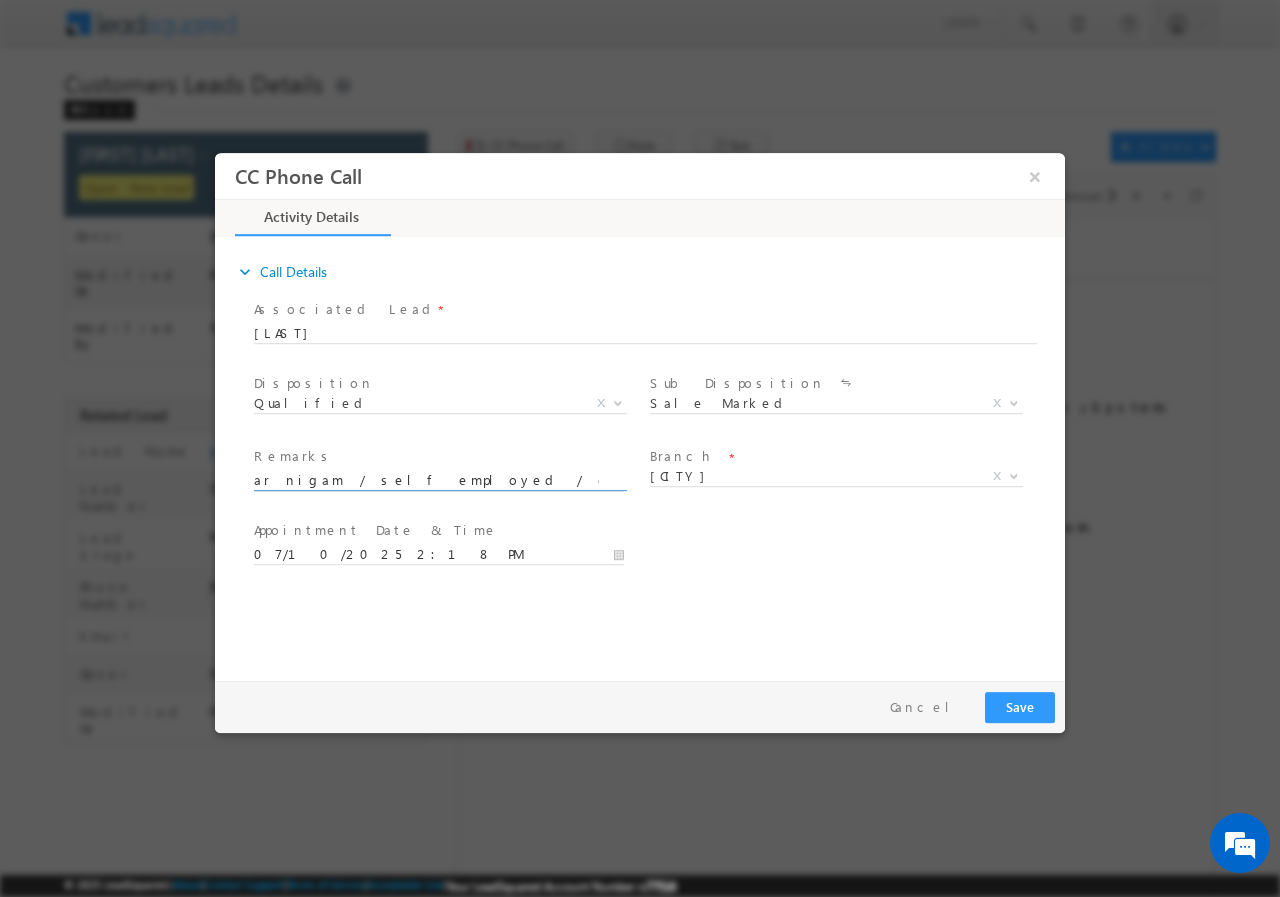 scroll, scrollTop: 0, scrollLeft: 836, axis: horizontal 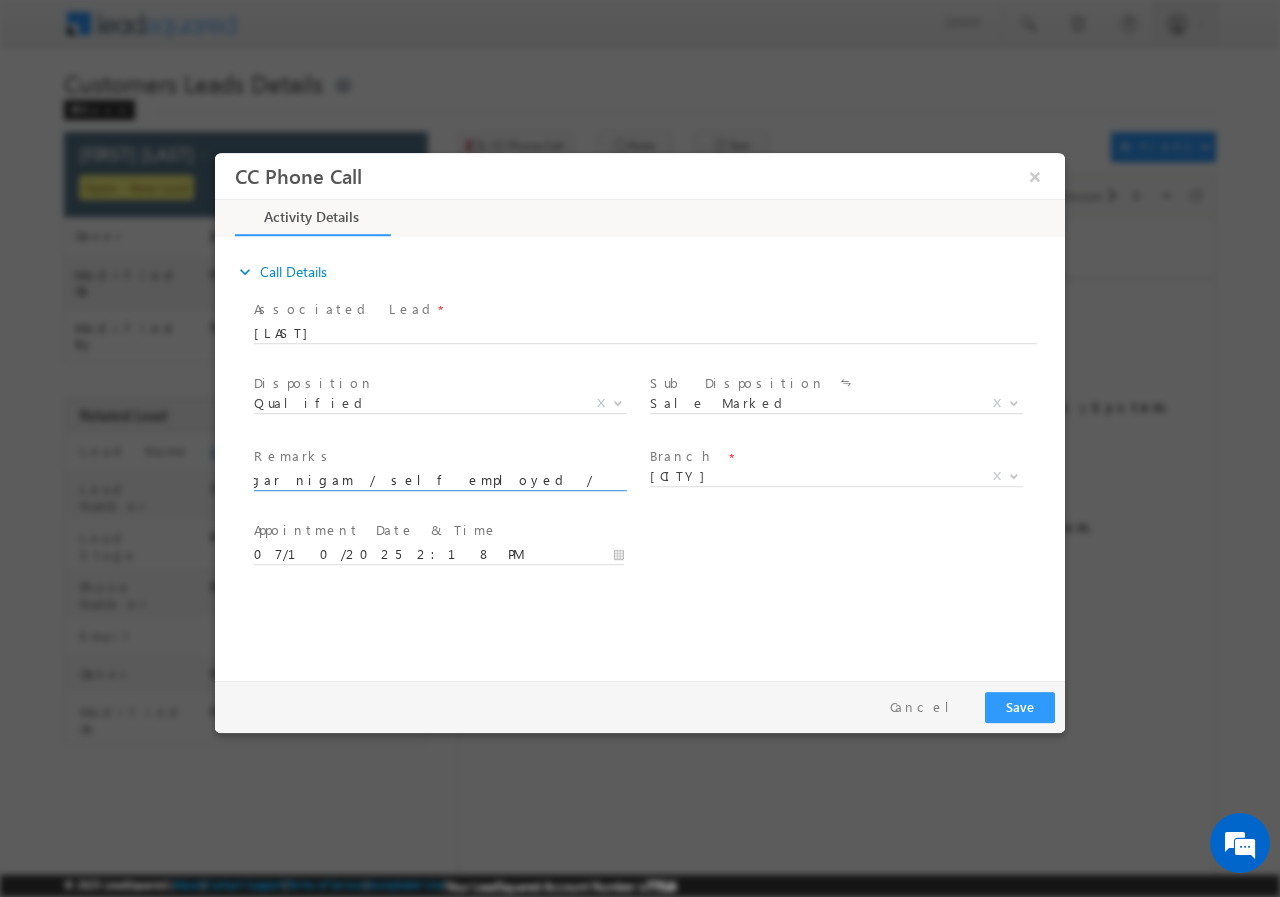 drag, startPoint x: 590, startPoint y: 479, endPoint x: 404, endPoint y: 480, distance: 186.00269 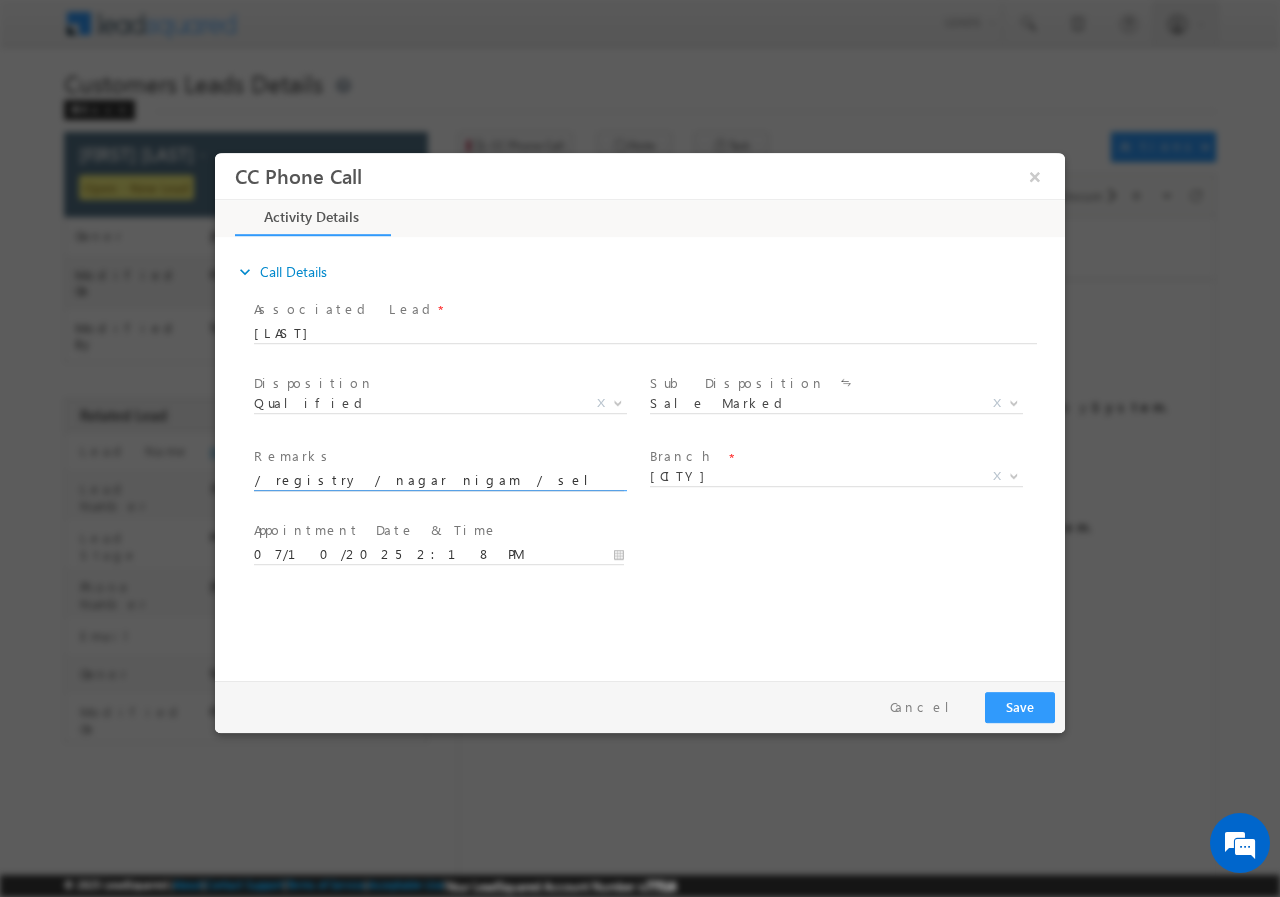 scroll, scrollTop: 0, scrollLeft: 663, axis: horizontal 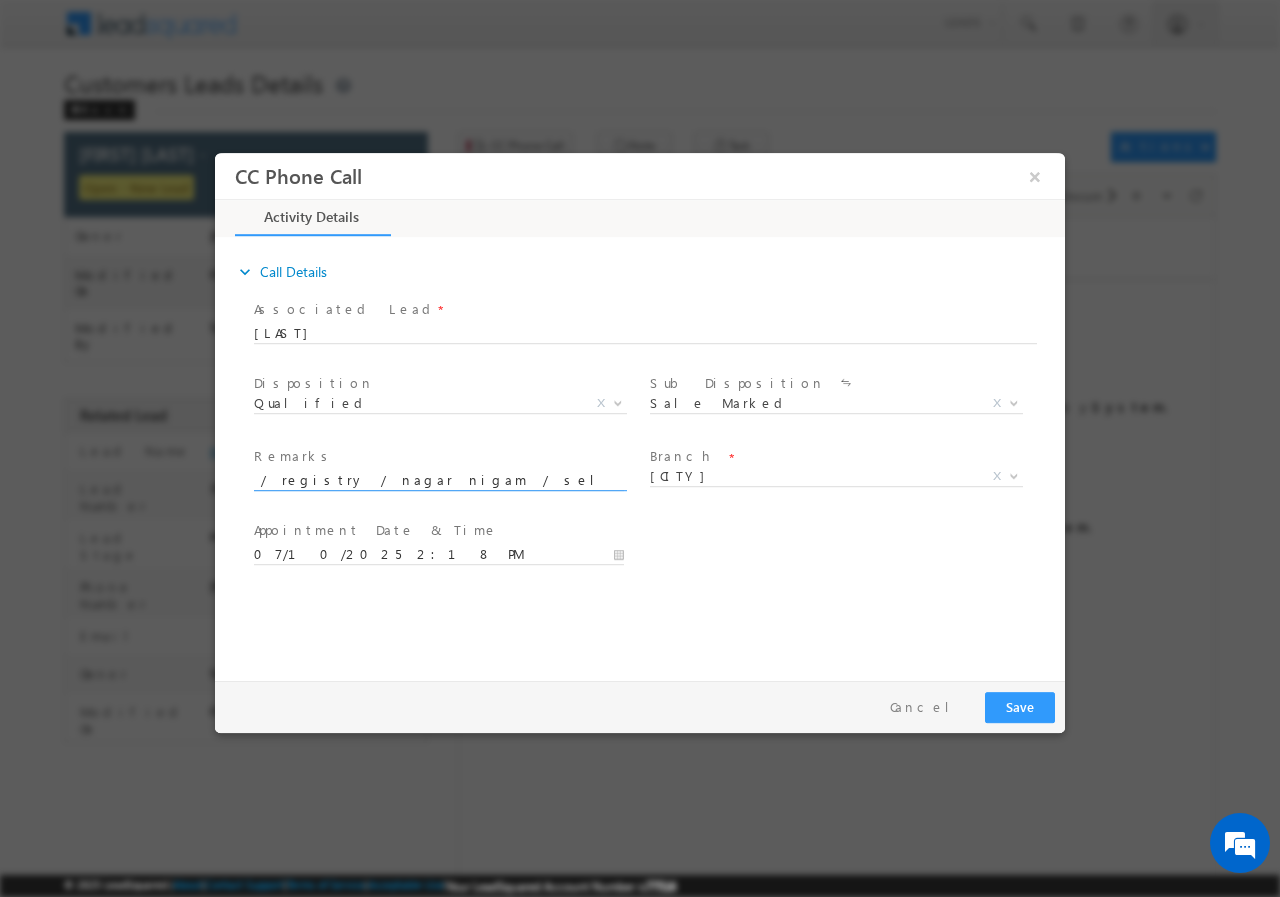 type on "556249 / construction / name - [FIRST] [LAST] / LV - 7lac / registry / nagar nigam / self employed / daughter [FIRST] - beauty parlor - income - 10k/ construction work - 20k / add - Gwarigaon Gomati nagar" 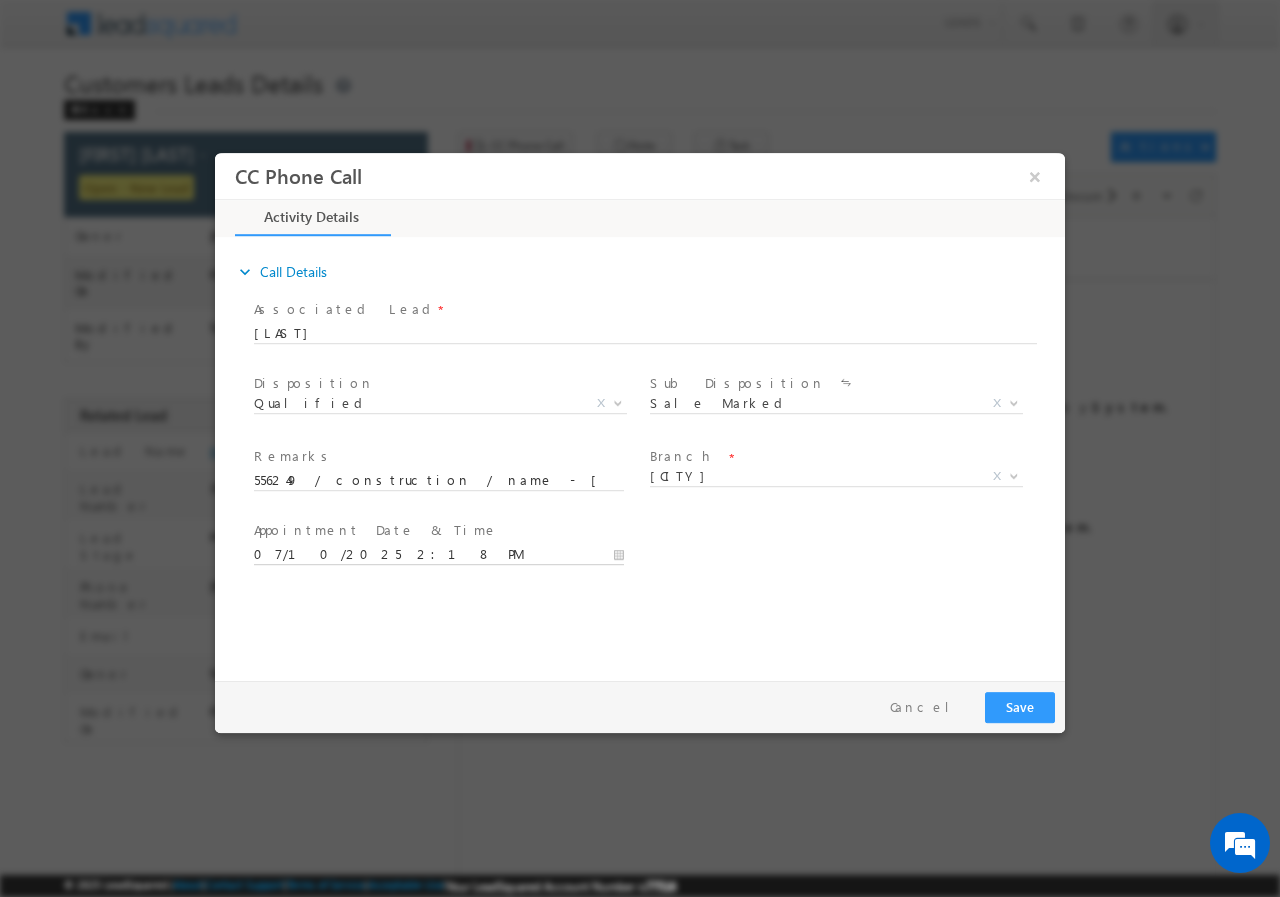 click on "07/10/2025 2:18 PM" at bounding box center [439, 554] 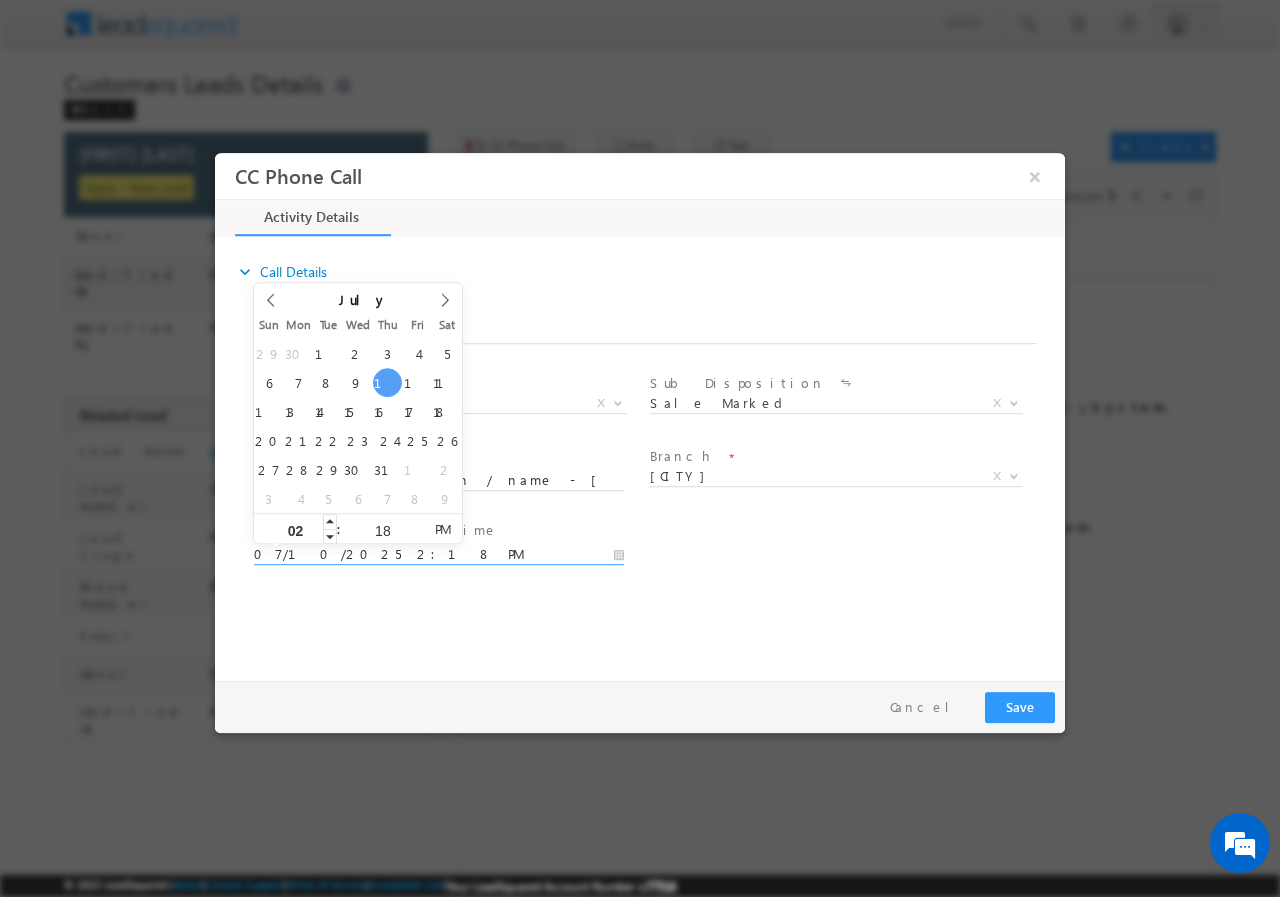 click on "02" at bounding box center [295, 529] 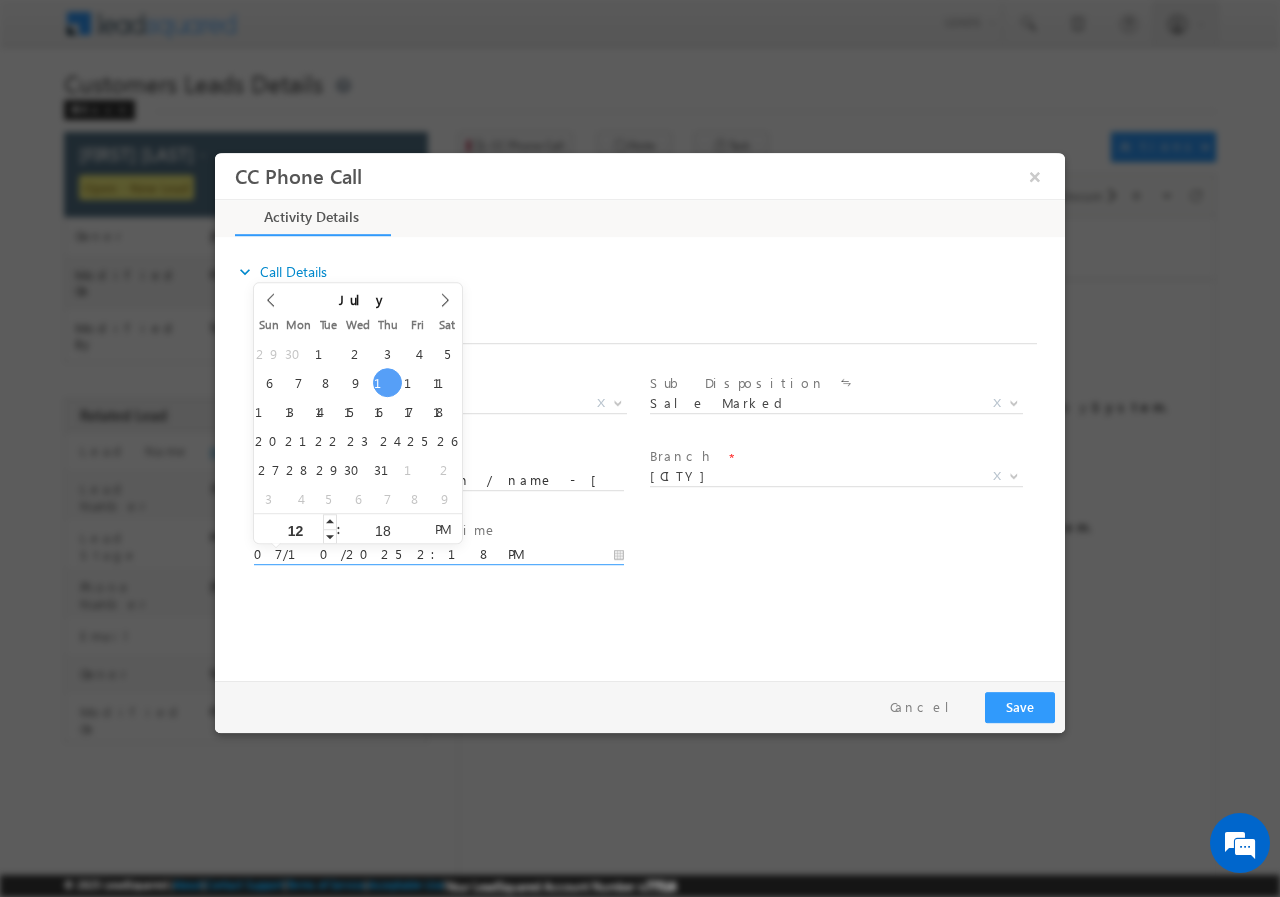 type on "1" 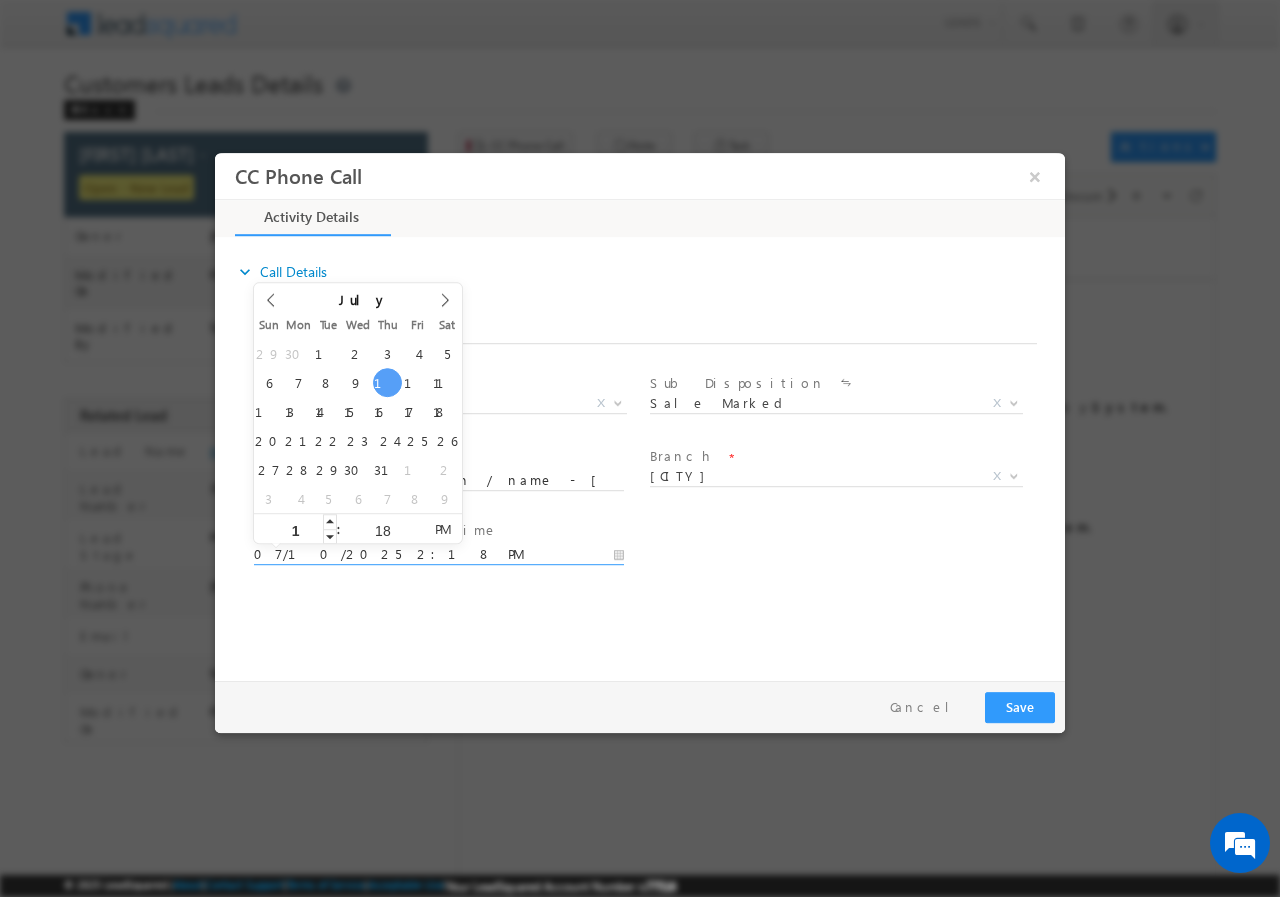 type 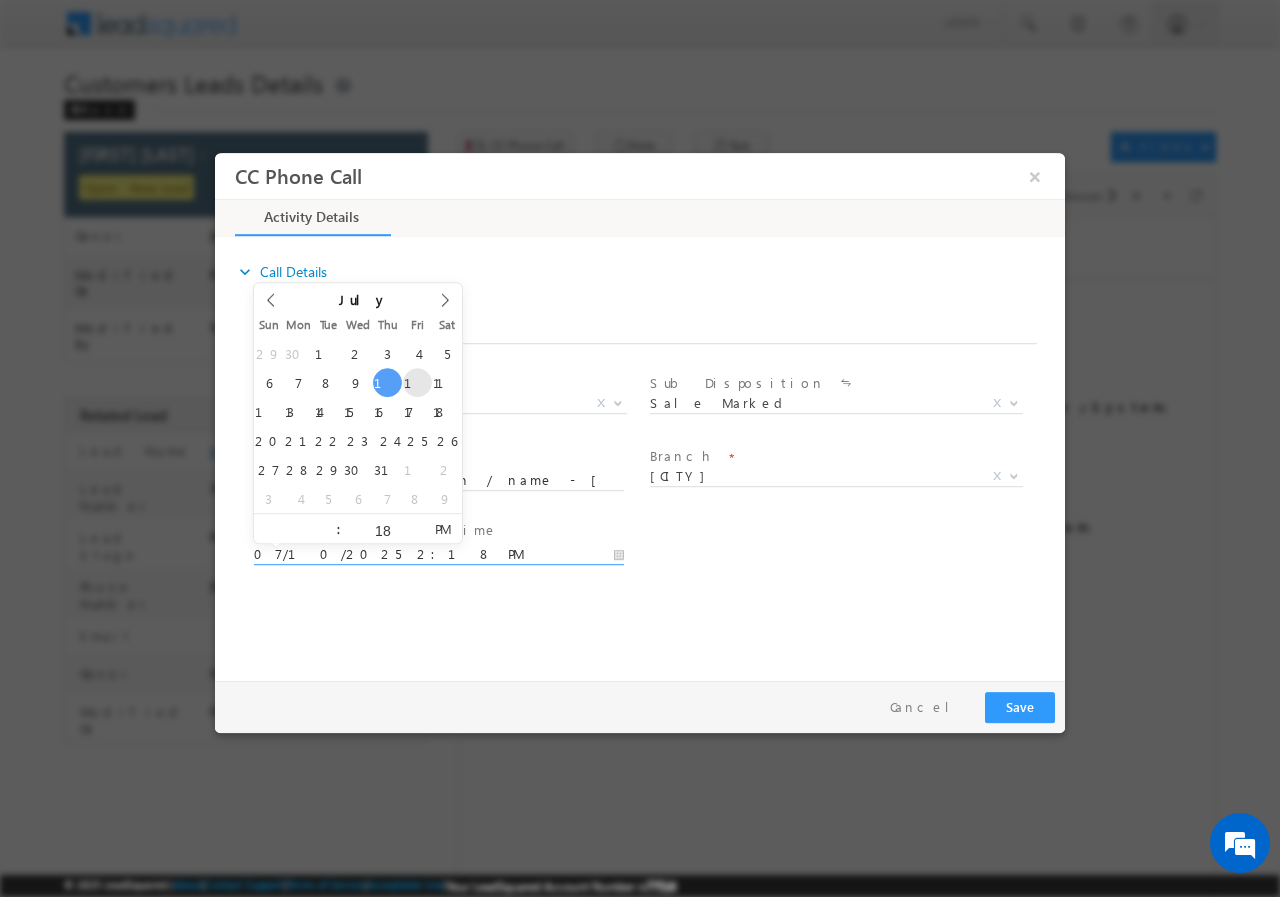 type on "[DATE] [TIME] [AM/PM]" 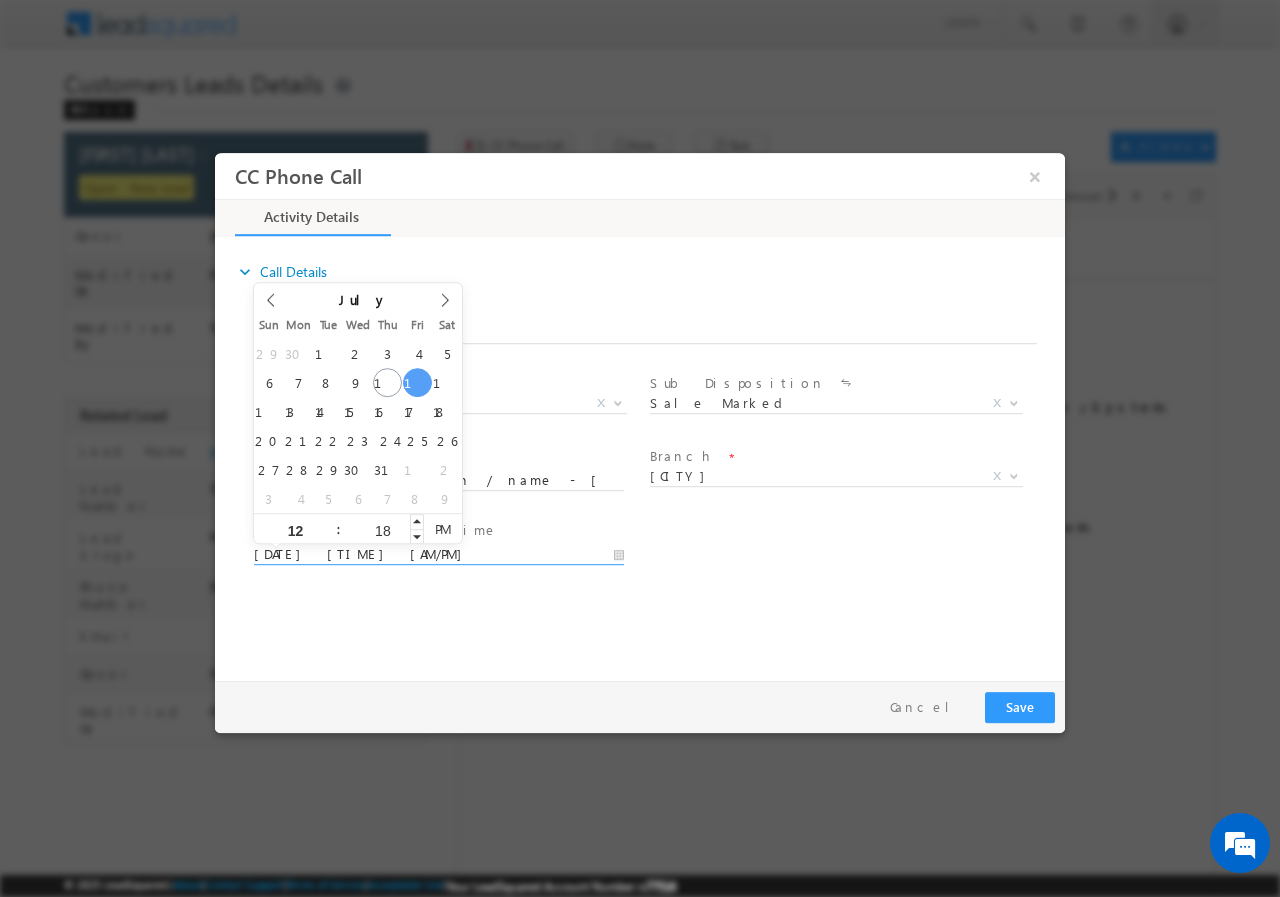 type on "12" 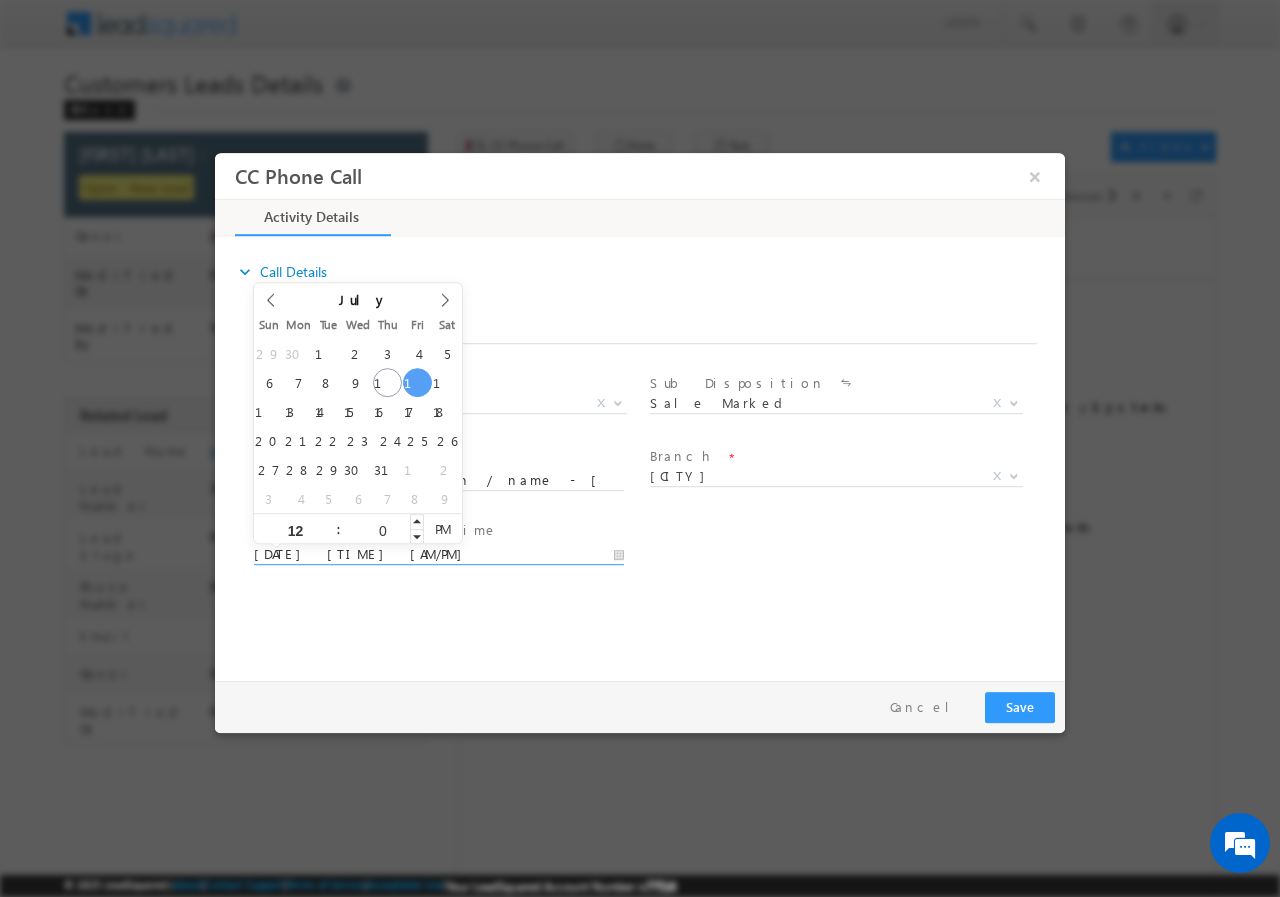 type on "00" 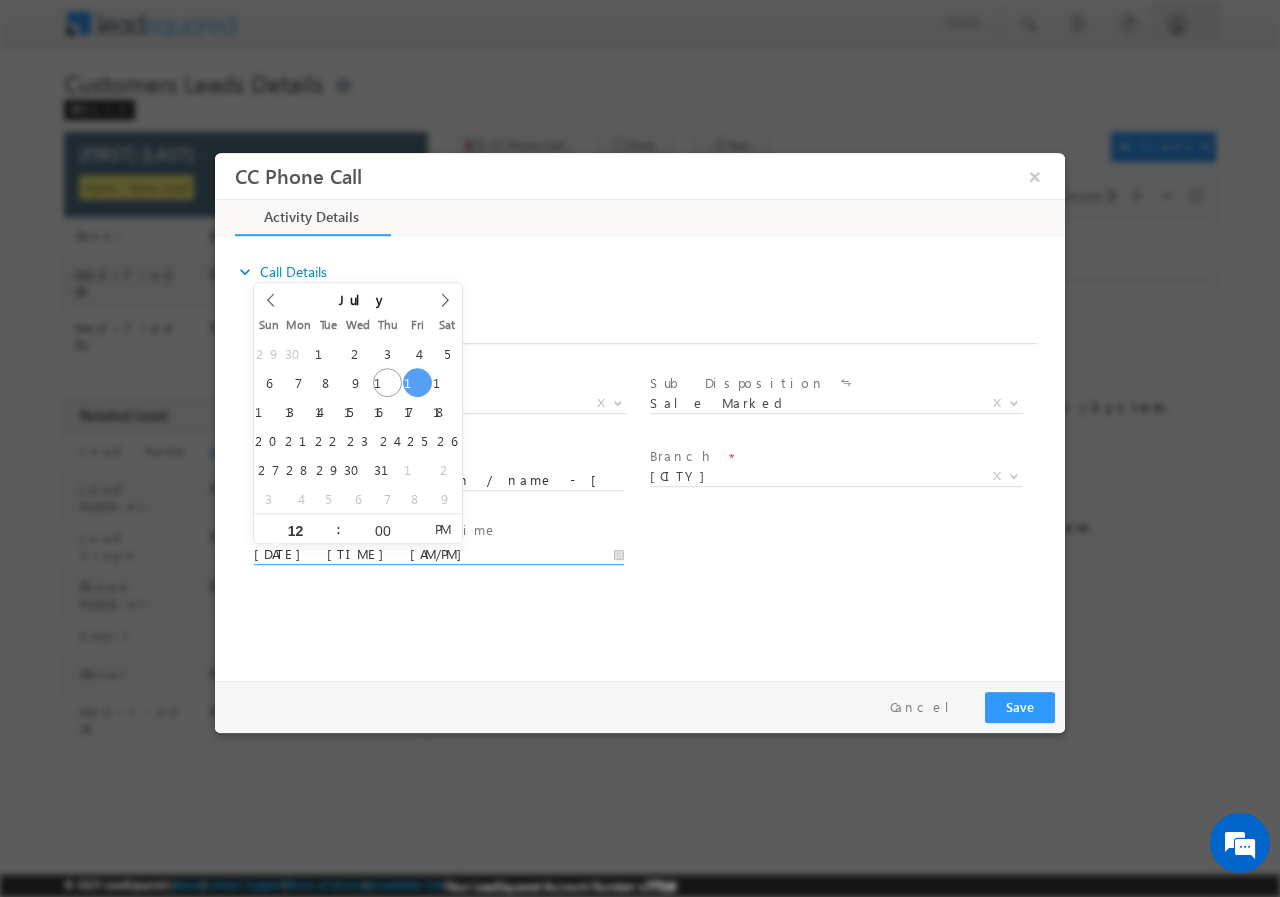 type on "07/11/2025 12:00 PM" 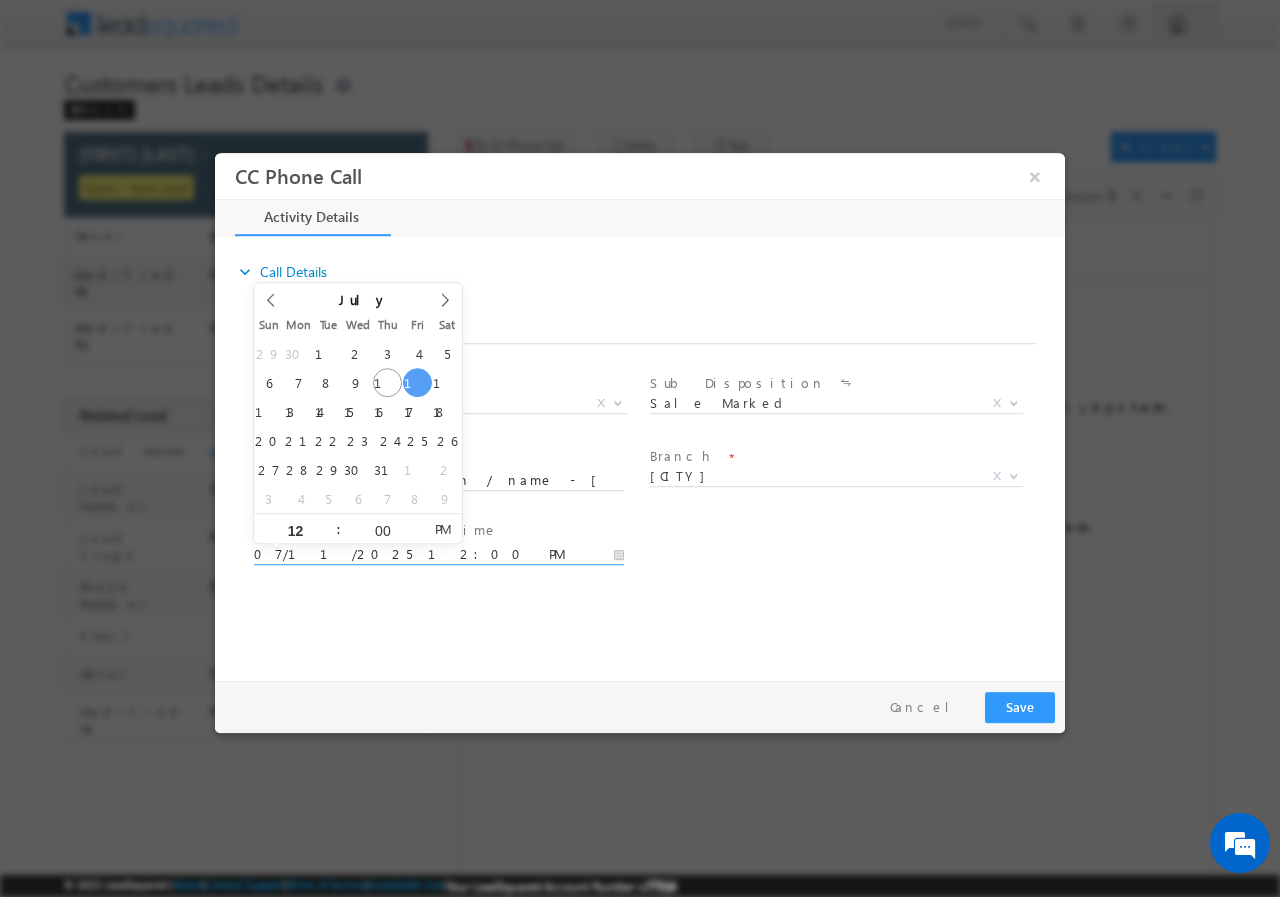 click on "Inbound Phone Call Activity
Associated Lead * [FIRST] [LAST] [FIRST] [LAST] Yes   No   *" at bounding box center (645, 455) 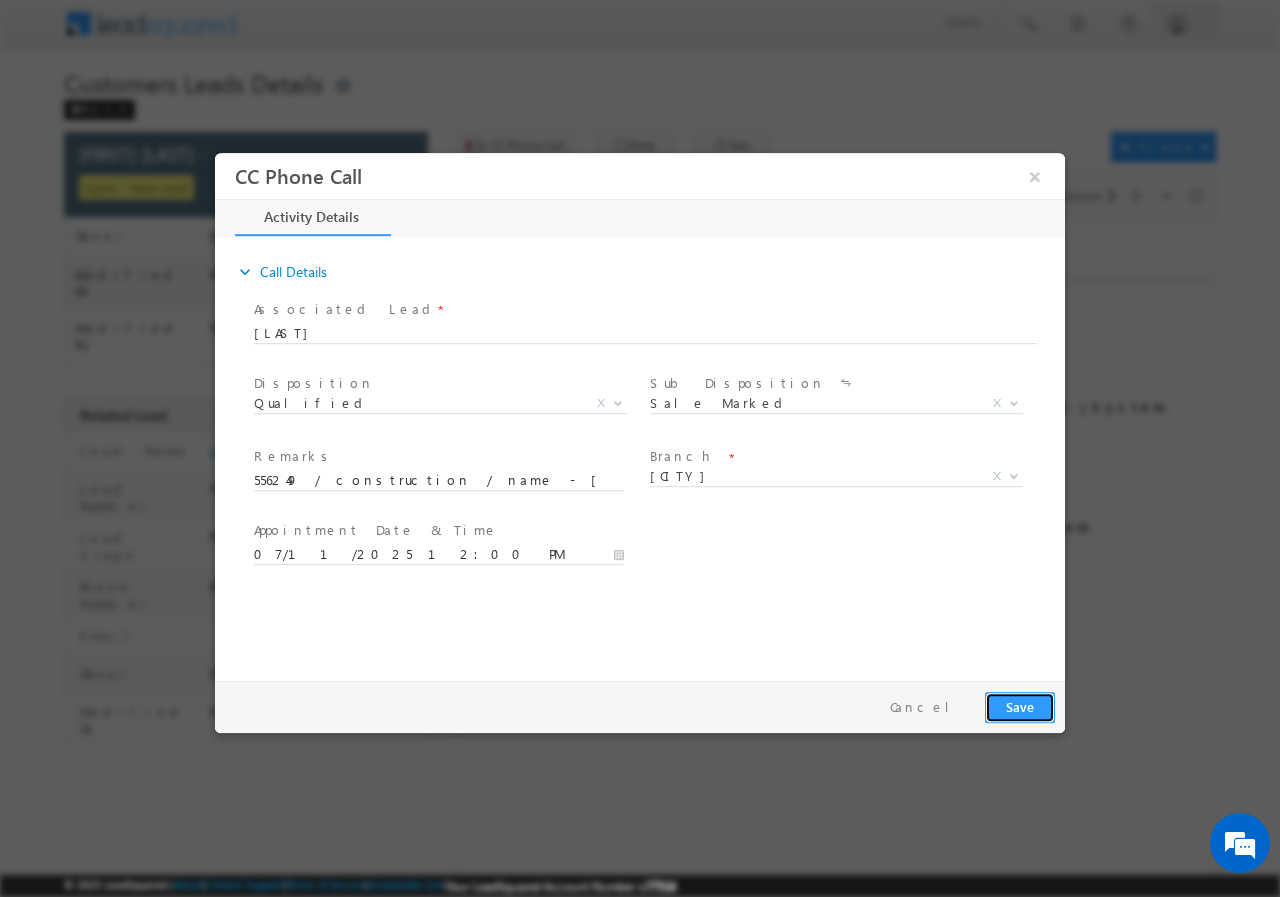 click on "Save" at bounding box center [1020, 706] 